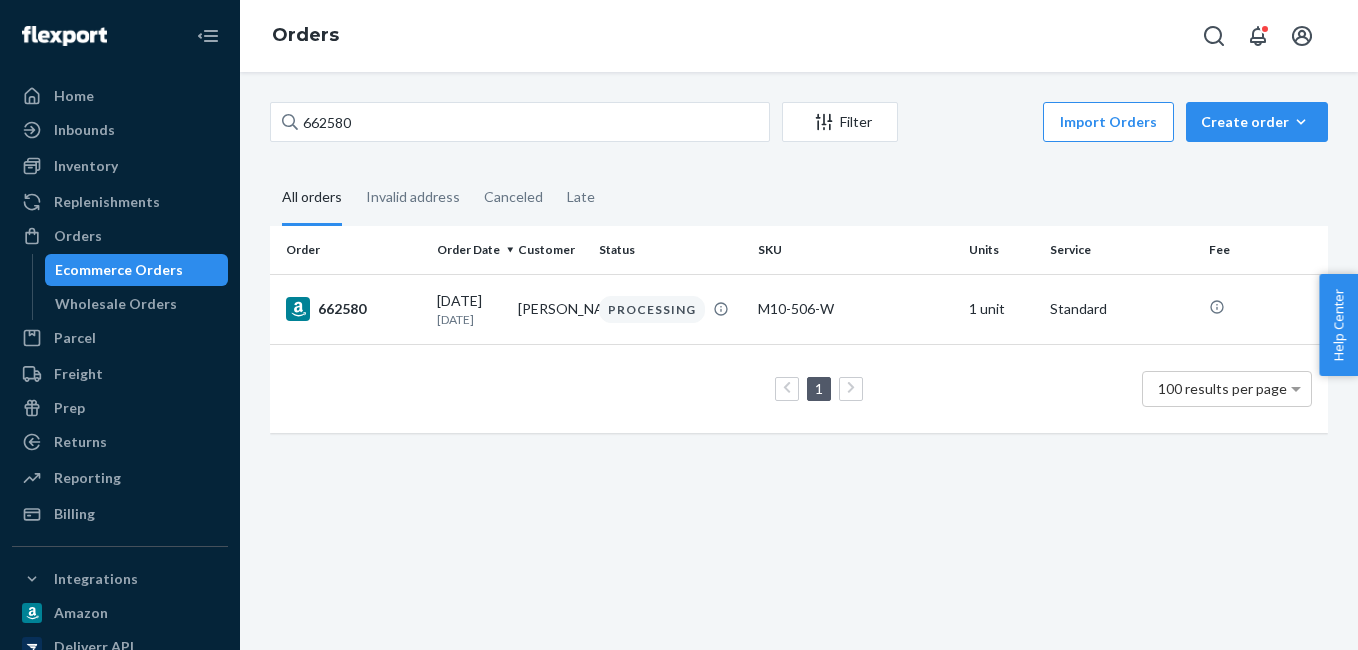 scroll, scrollTop: 0, scrollLeft: 0, axis: both 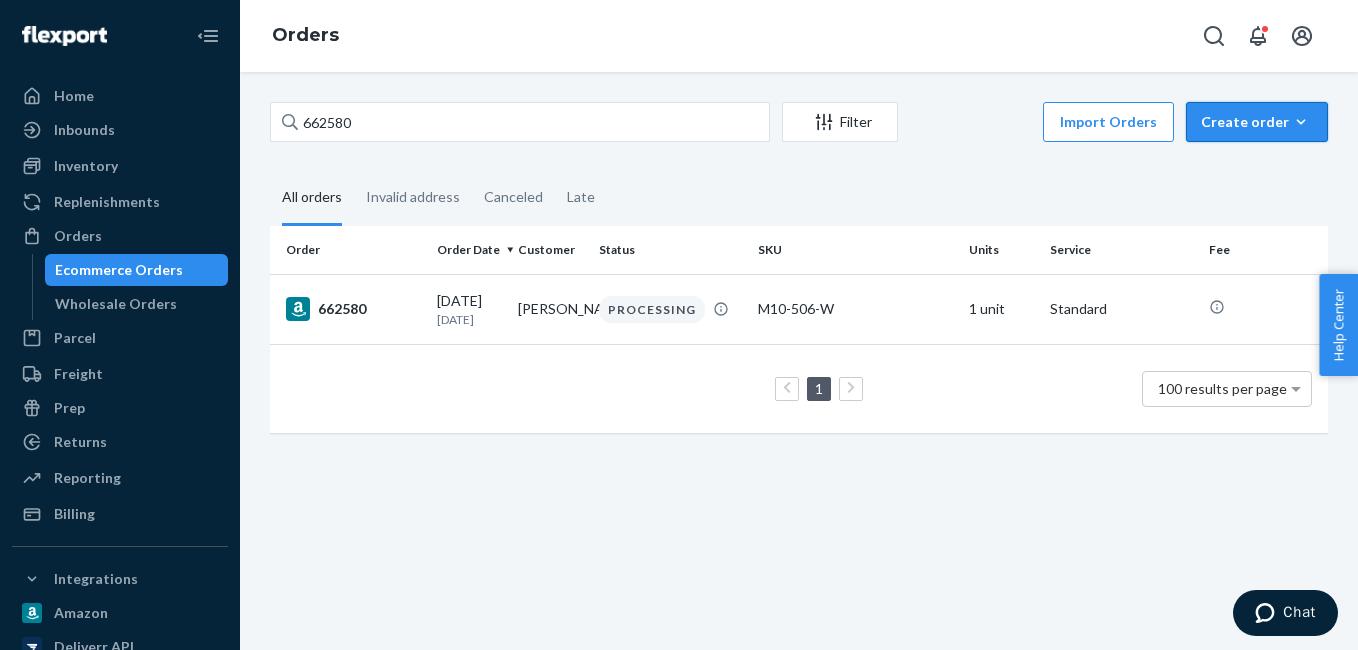 click on "Create order" at bounding box center (1257, 122) 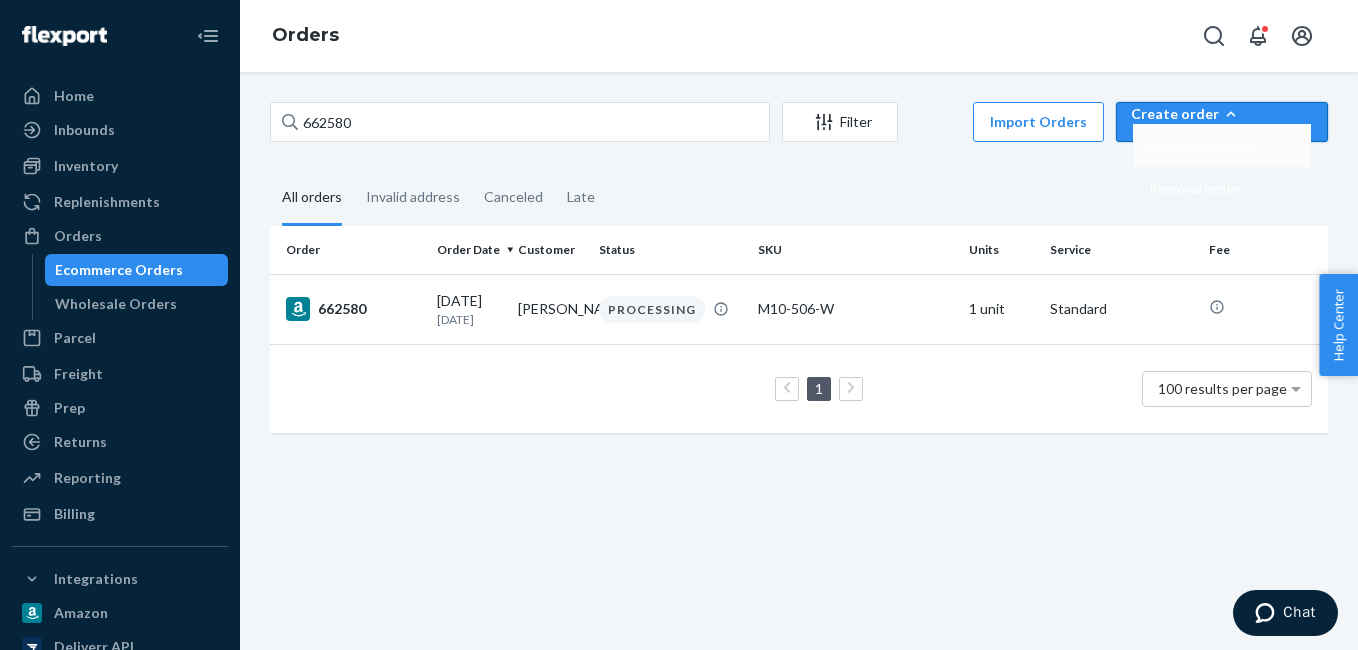 click on "Ecommerce order" at bounding box center (1204, 146) 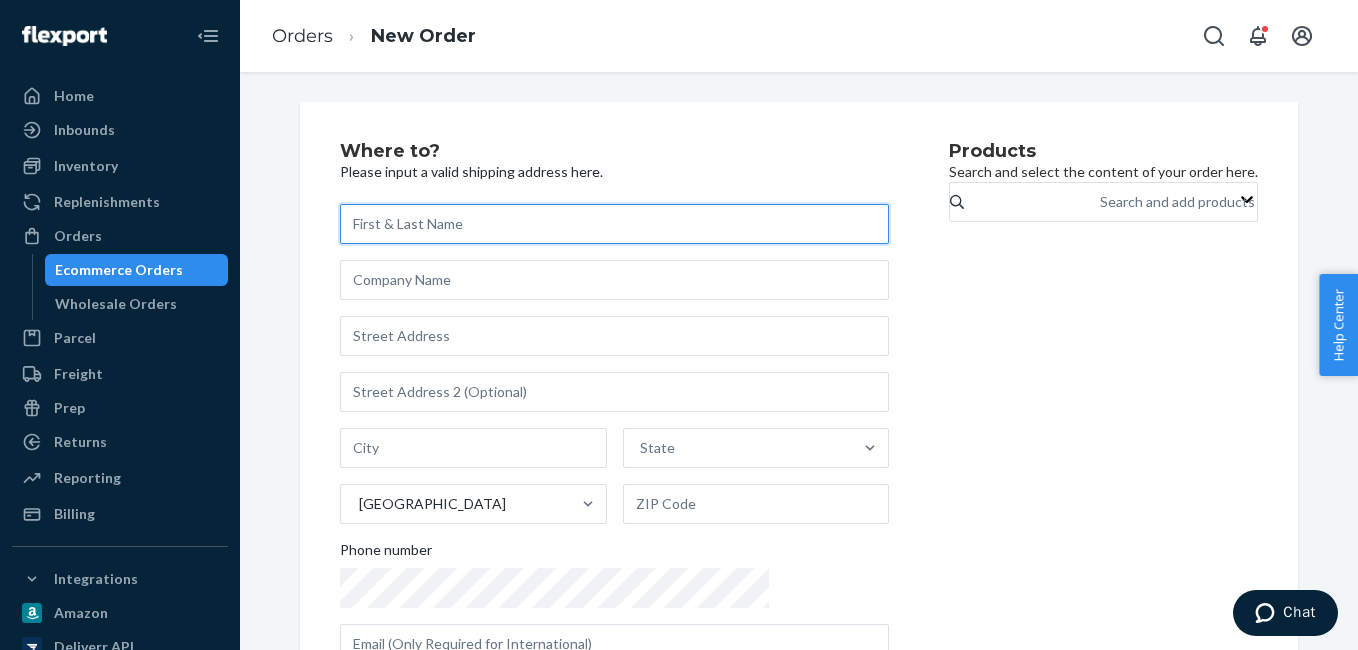 paste on "[PERSON_NAME]" 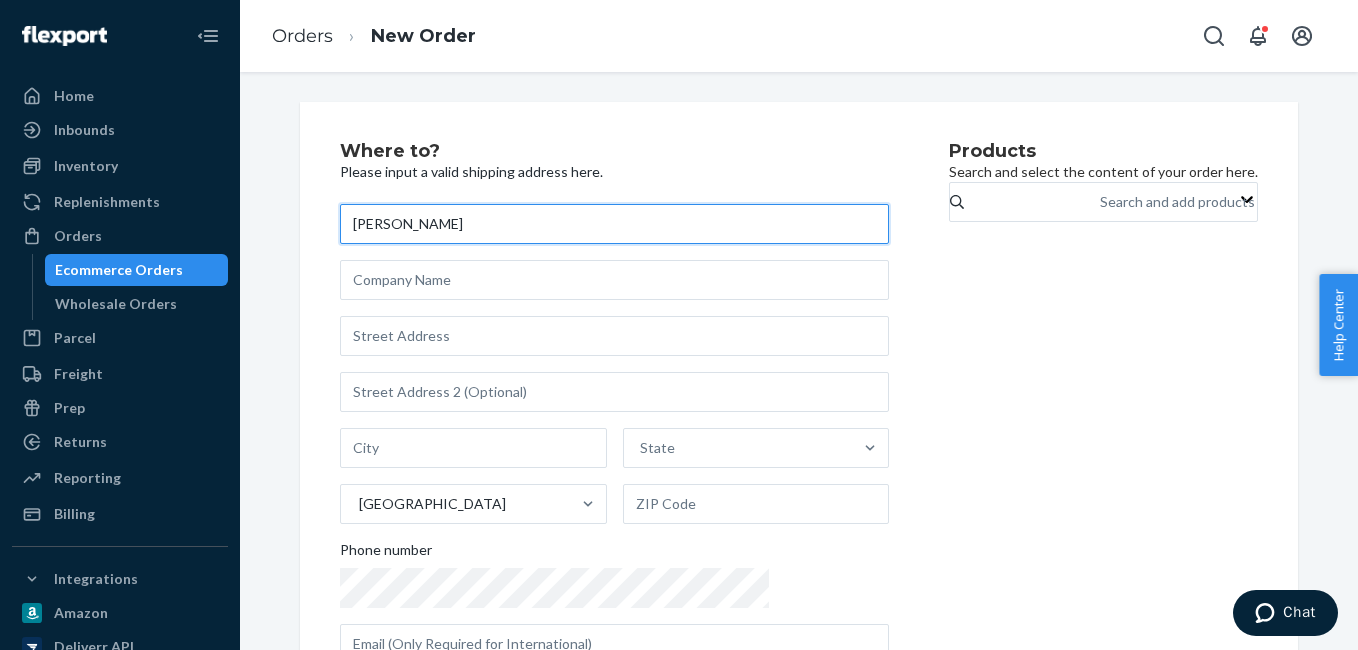 type on "[PERSON_NAME]" 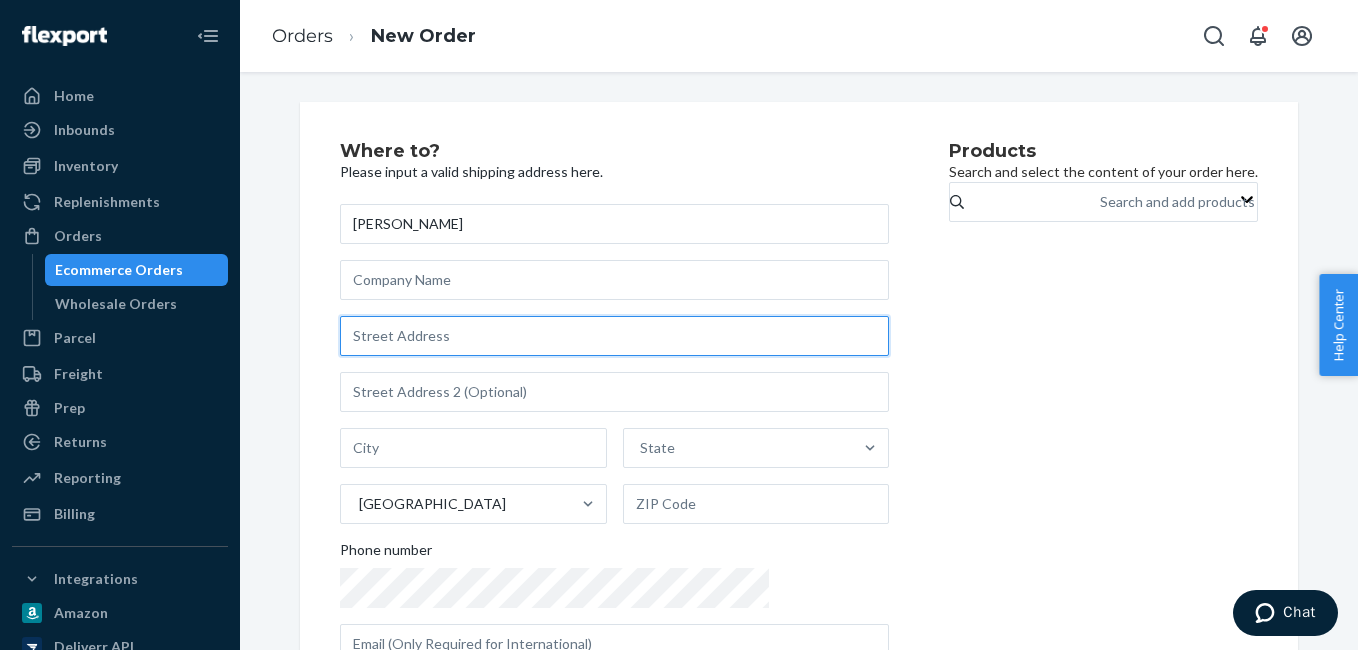 click at bounding box center [614, 336] 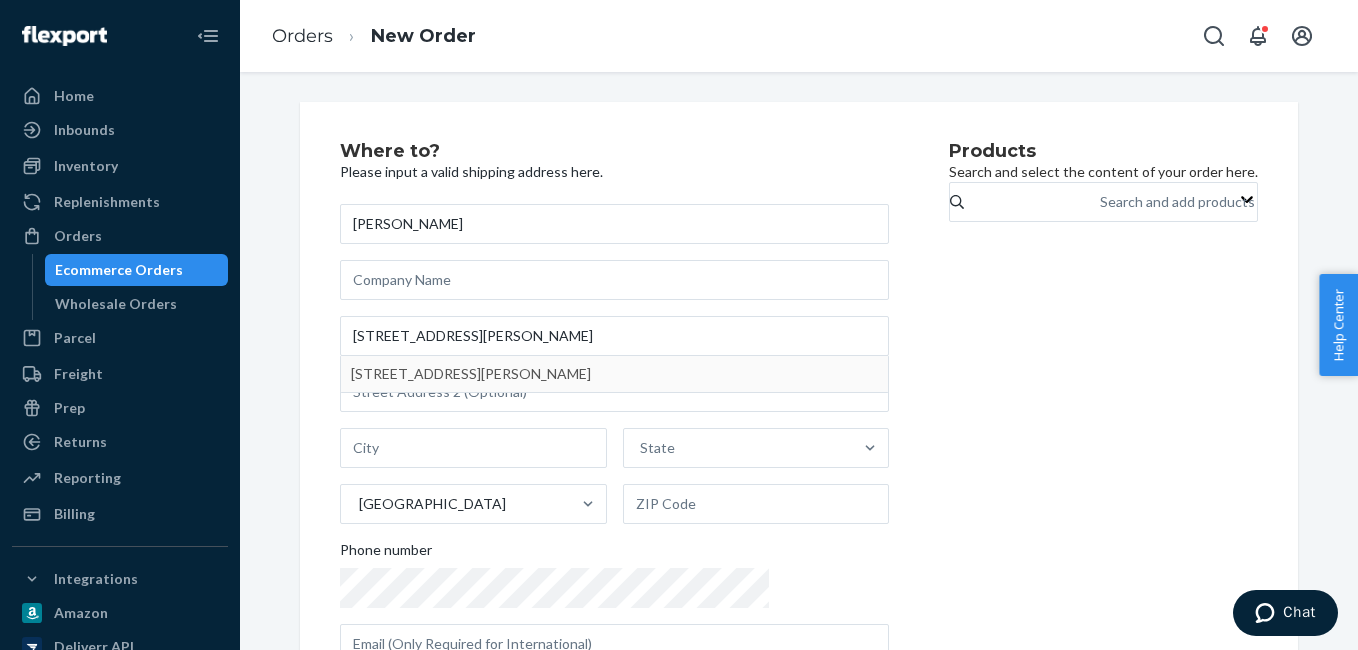 type on "1405 [PERSON_NAME] Dr" 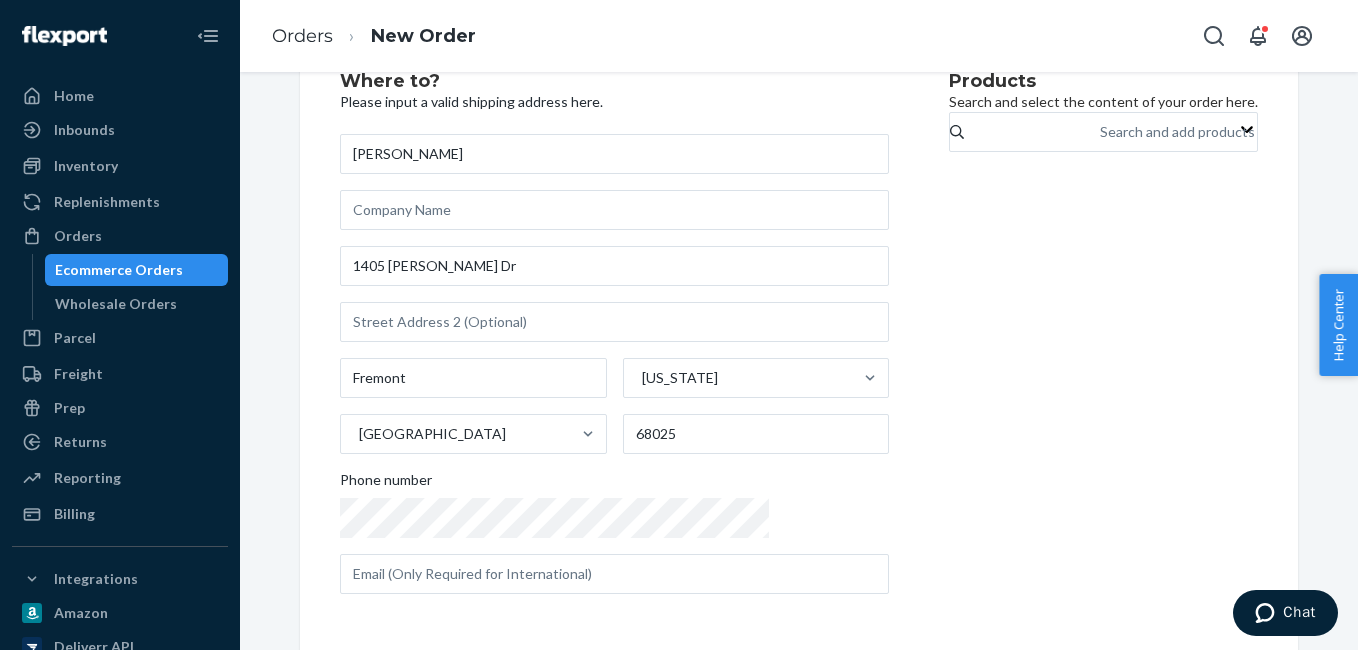 scroll, scrollTop: 70, scrollLeft: 0, axis: vertical 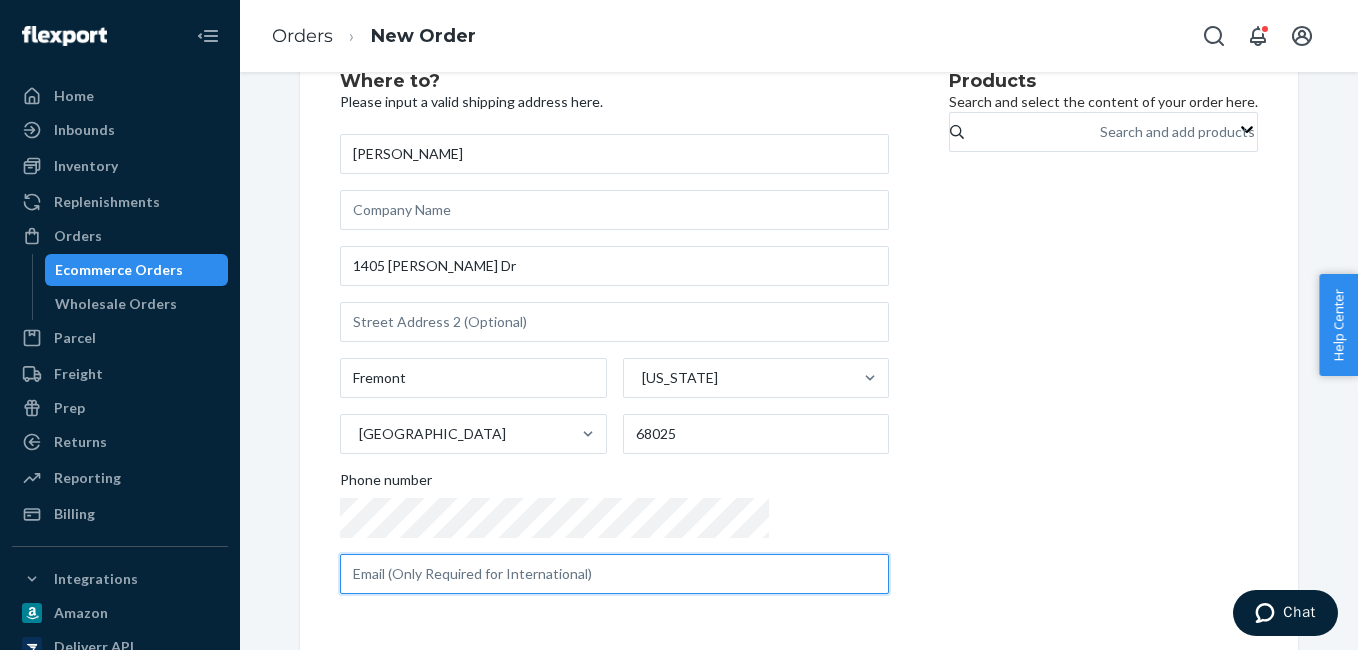 click at bounding box center (614, 574) 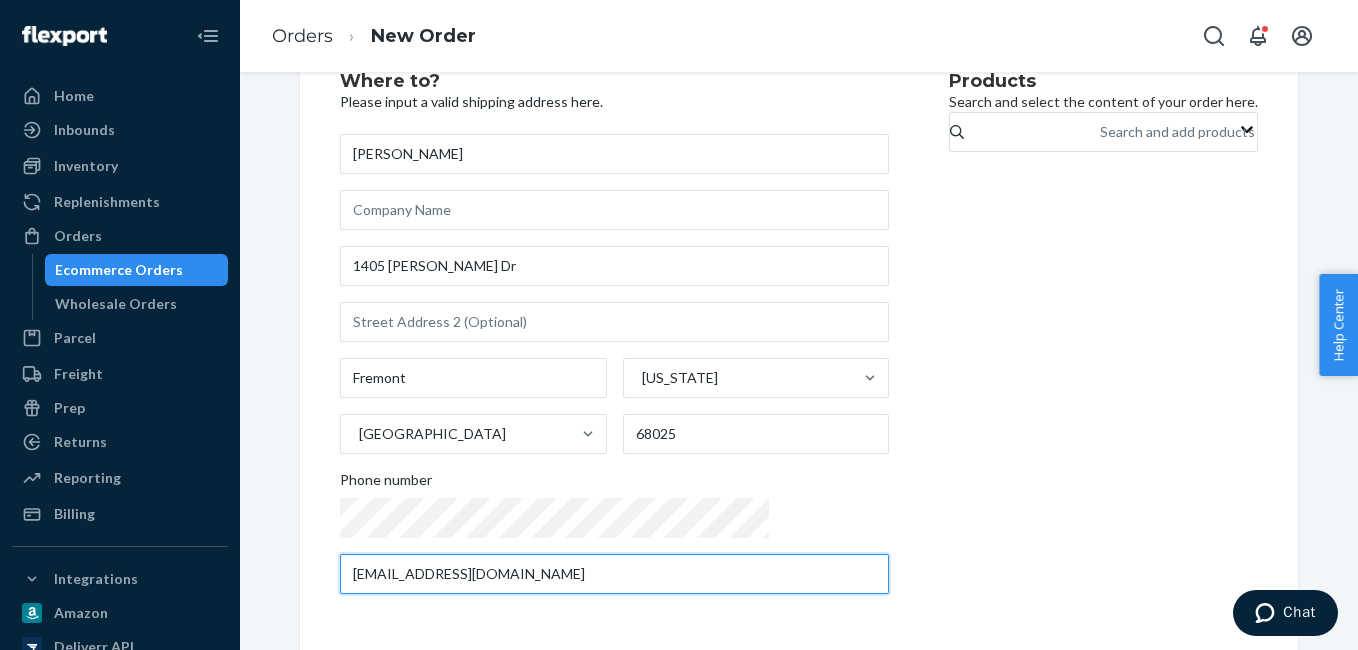 type on "[EMAIL_ADDRESS][DOMAIN_NAME]" 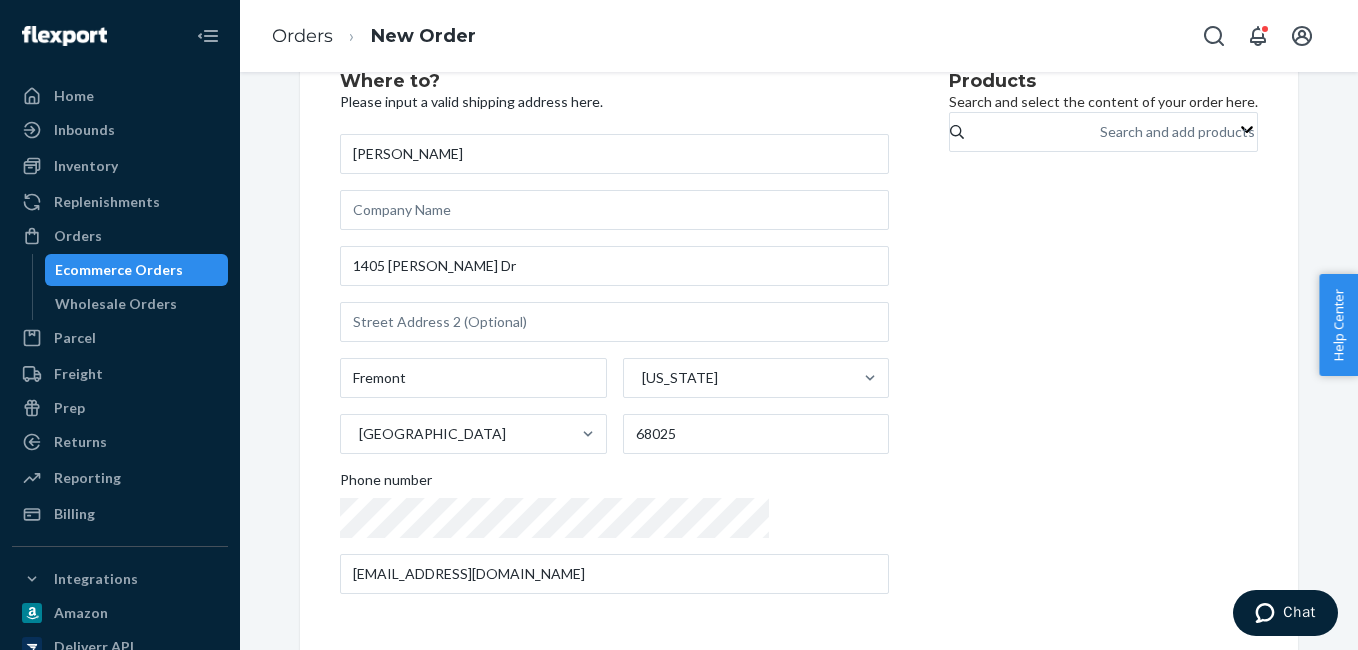 drag, startPoint x: 961, startPoint y: 435, endPoint x: 968, endPoint y: 320, distance: 115.212845 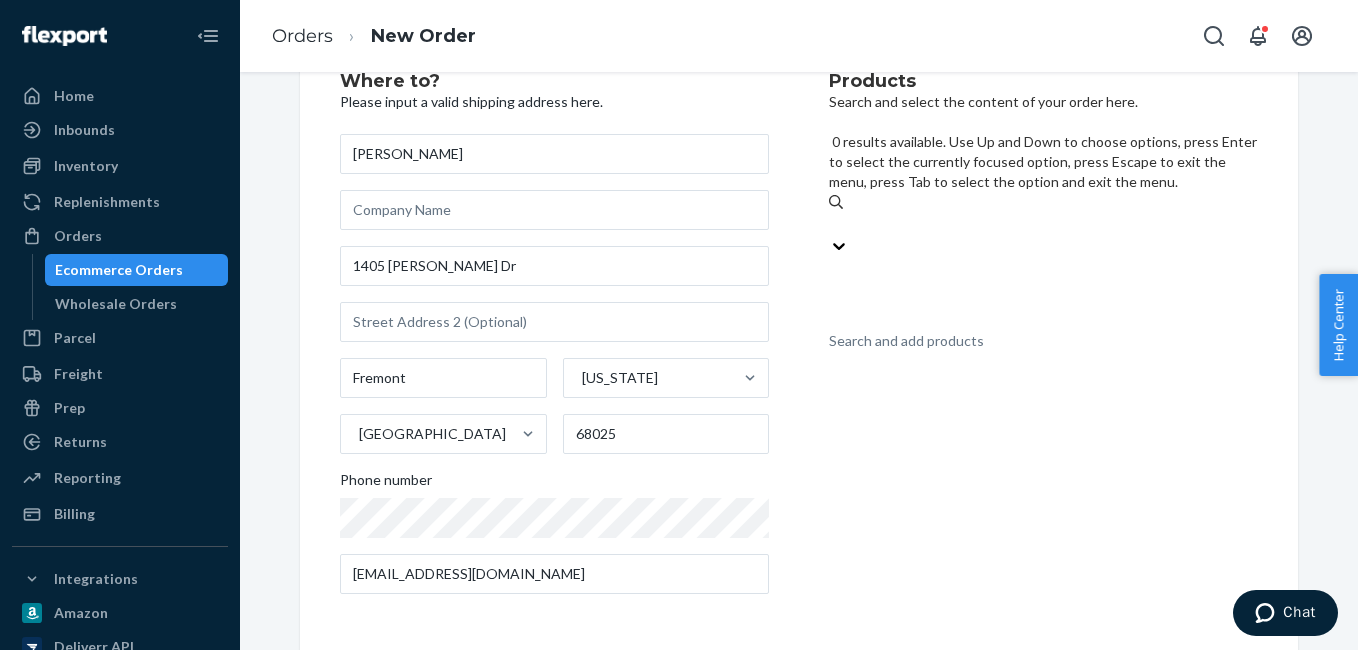 click on "Search and add products" at bounding box center (906, 341) 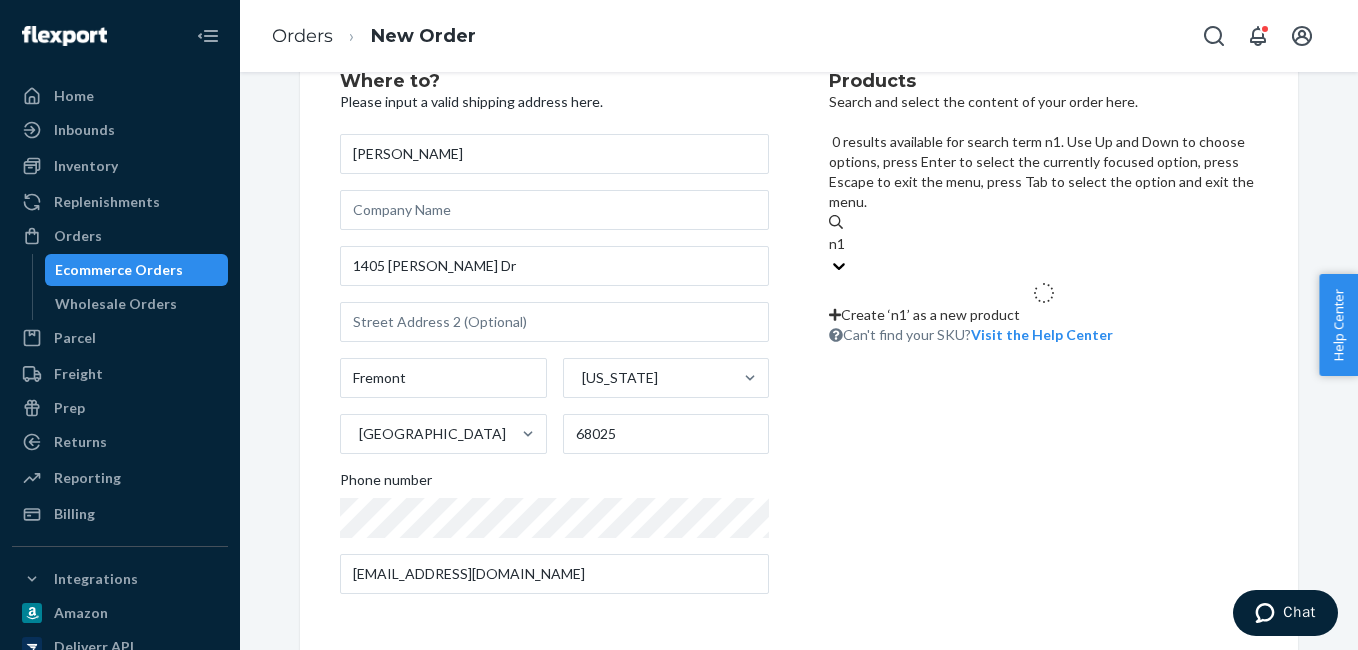 type on "n12" 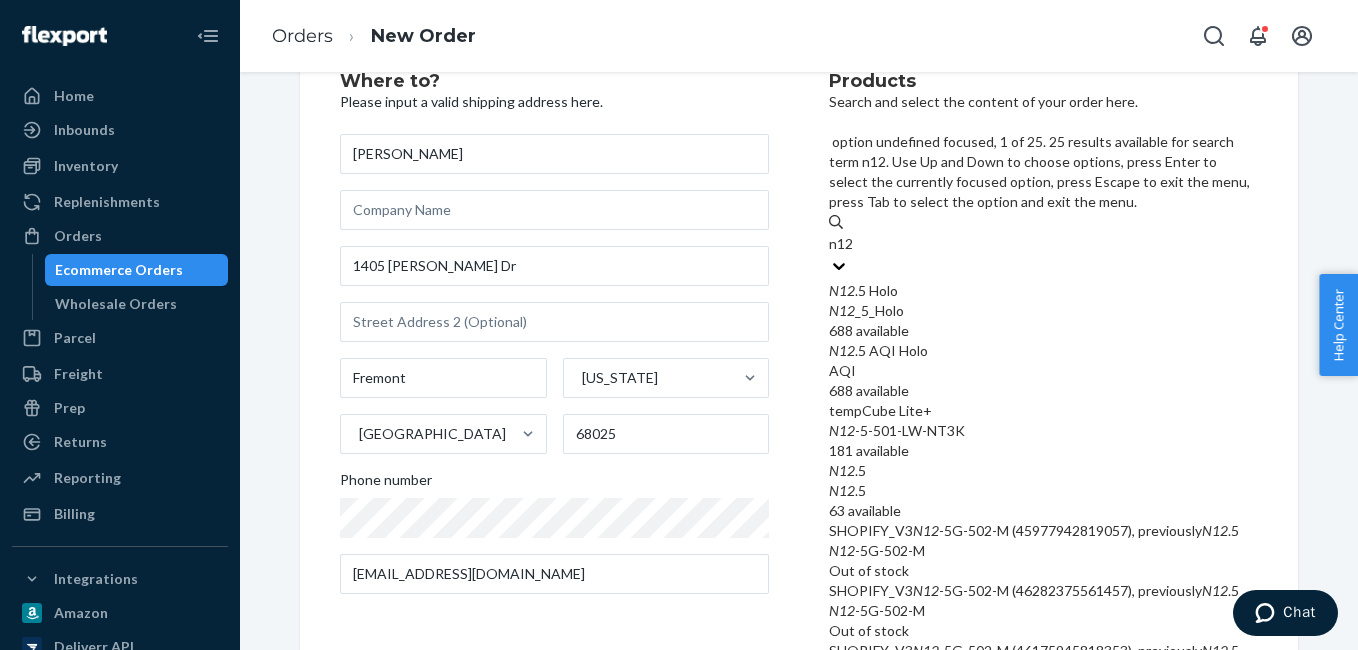 click on "N12 .5 Holo" at bounding box center (1043, 291) 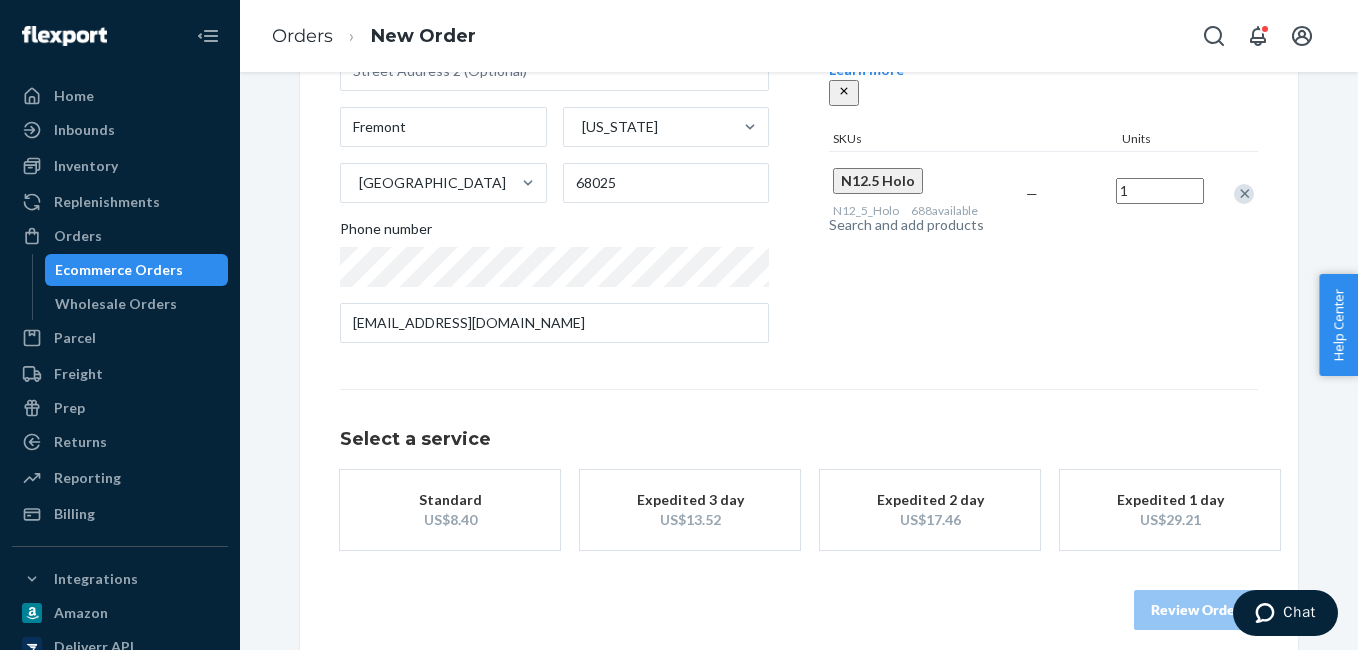 scroll, scrollTop: 341, scrollLeft: 0, axis: vertical 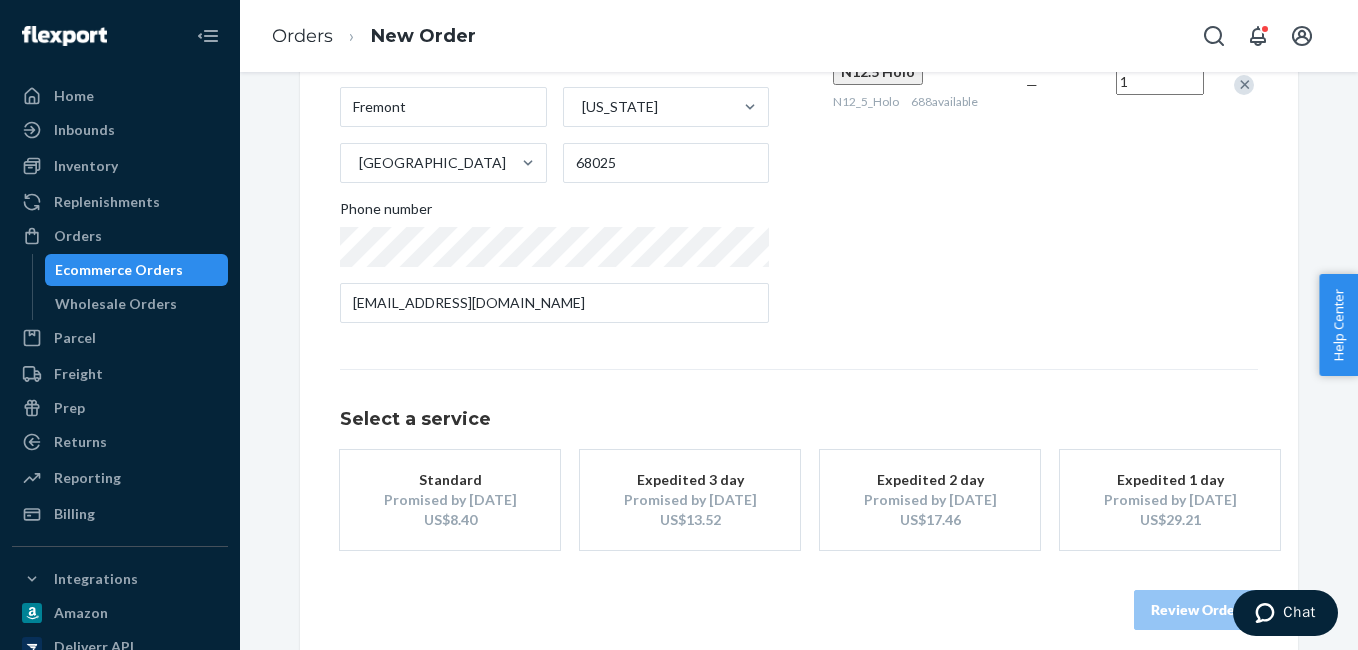 click on "Promised by [DATE]" at bounding box center (930, 500) 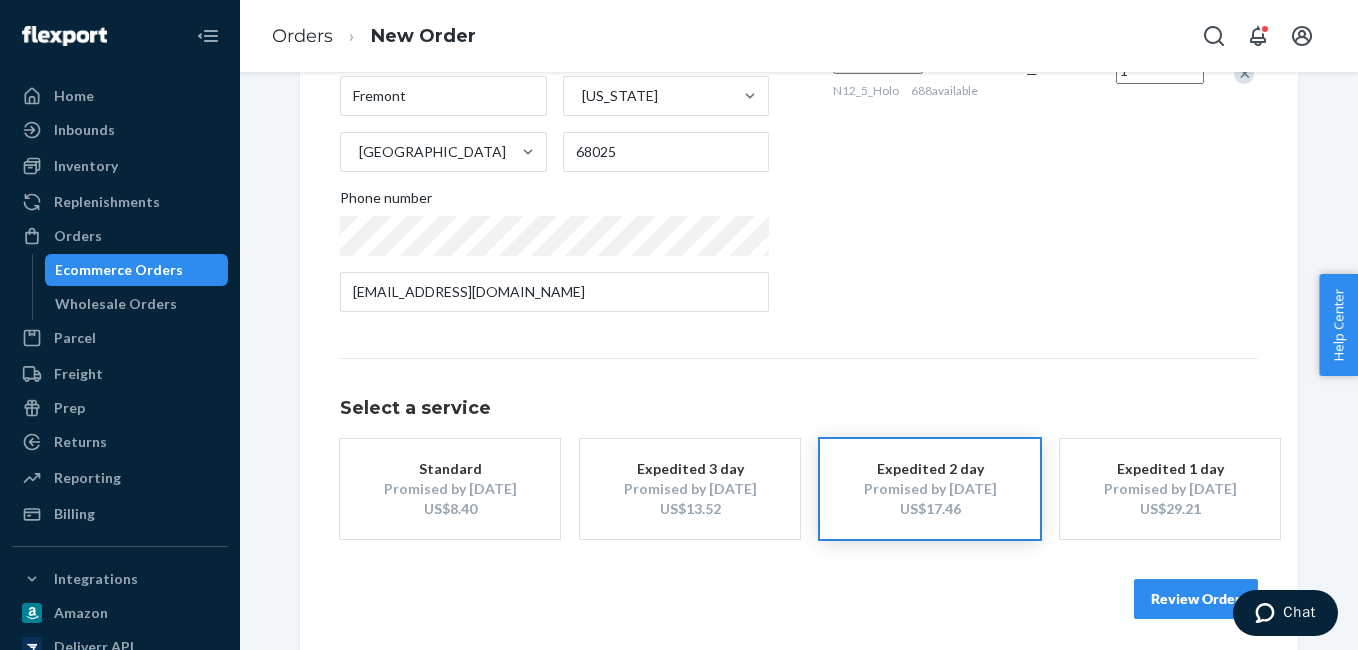scroll, scrollTop: 361, scrollLeft: 0, axis: vertical 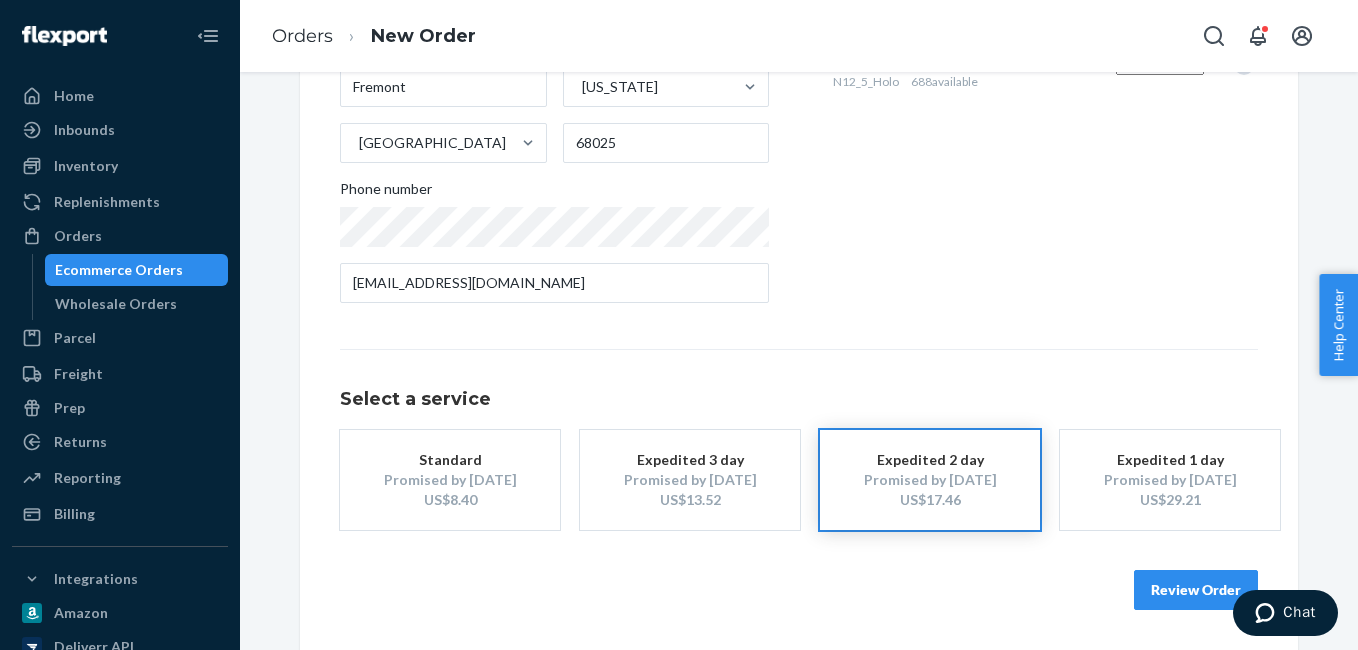 click on "Review Order" at bounding box center (1196, 590) 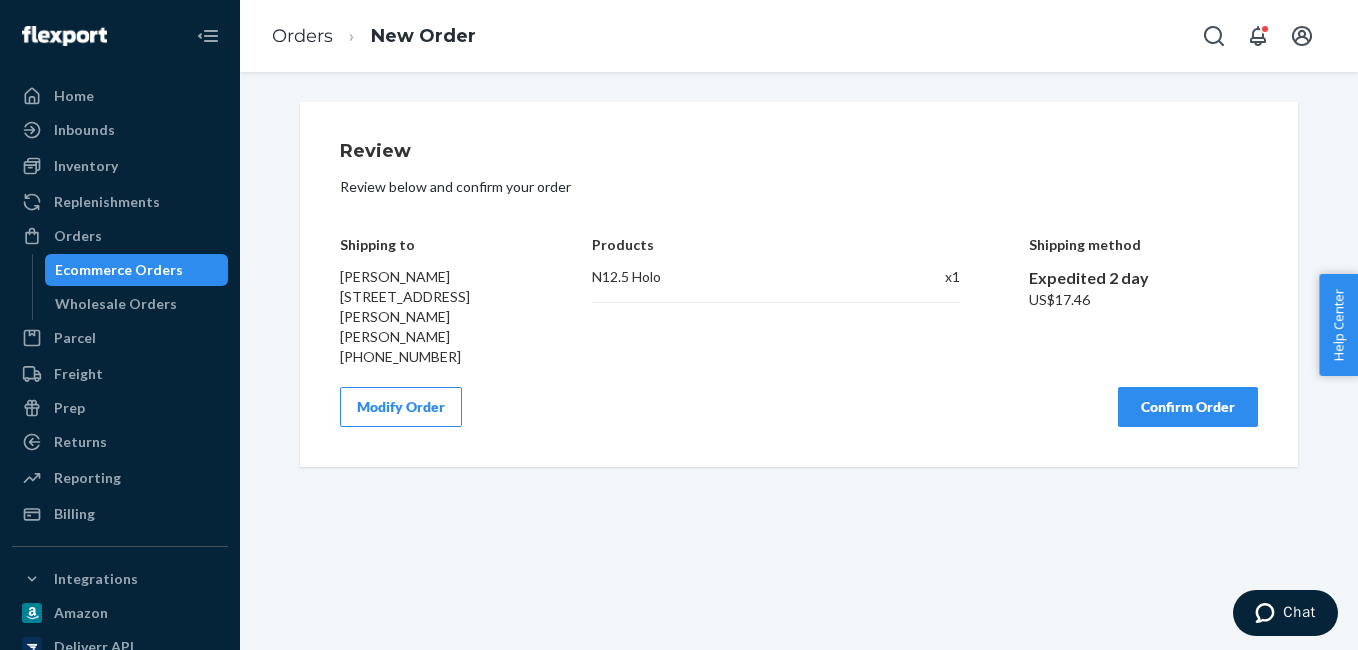 click on "Confirm Order" at bounding box center [1188, 407] 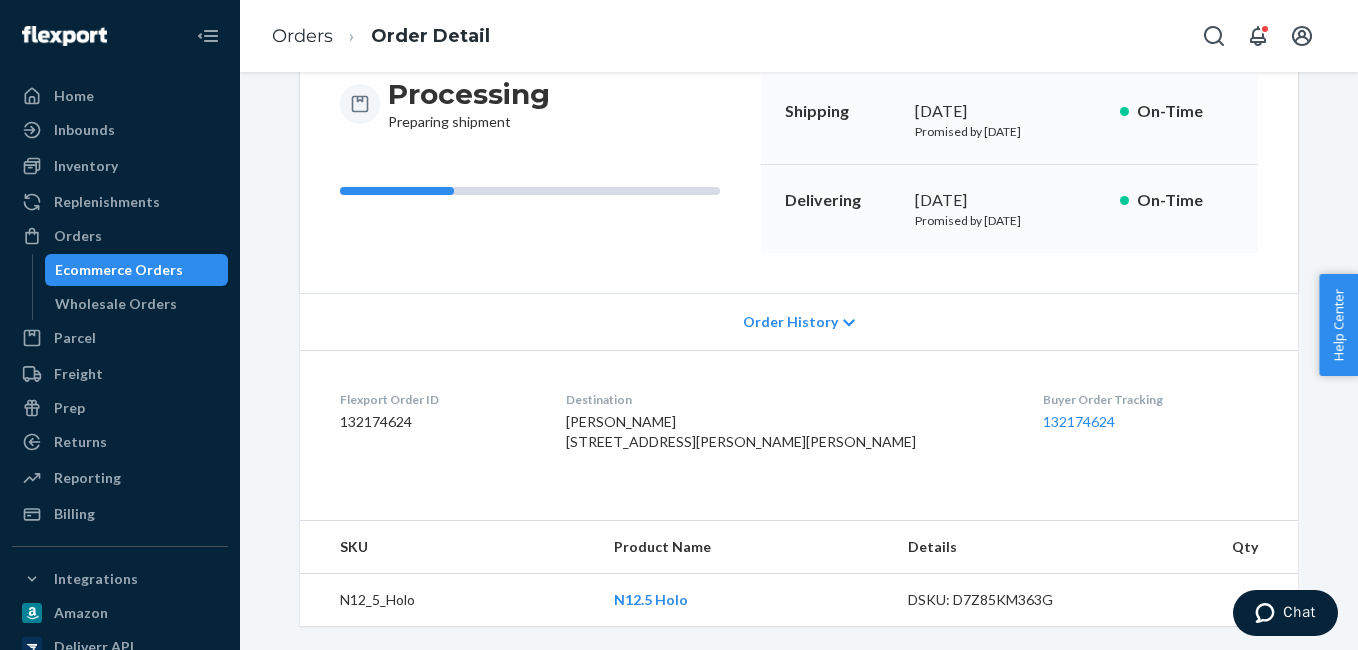 scroll, scrollTop: 249, scrollLeft: 0, axis: vertical 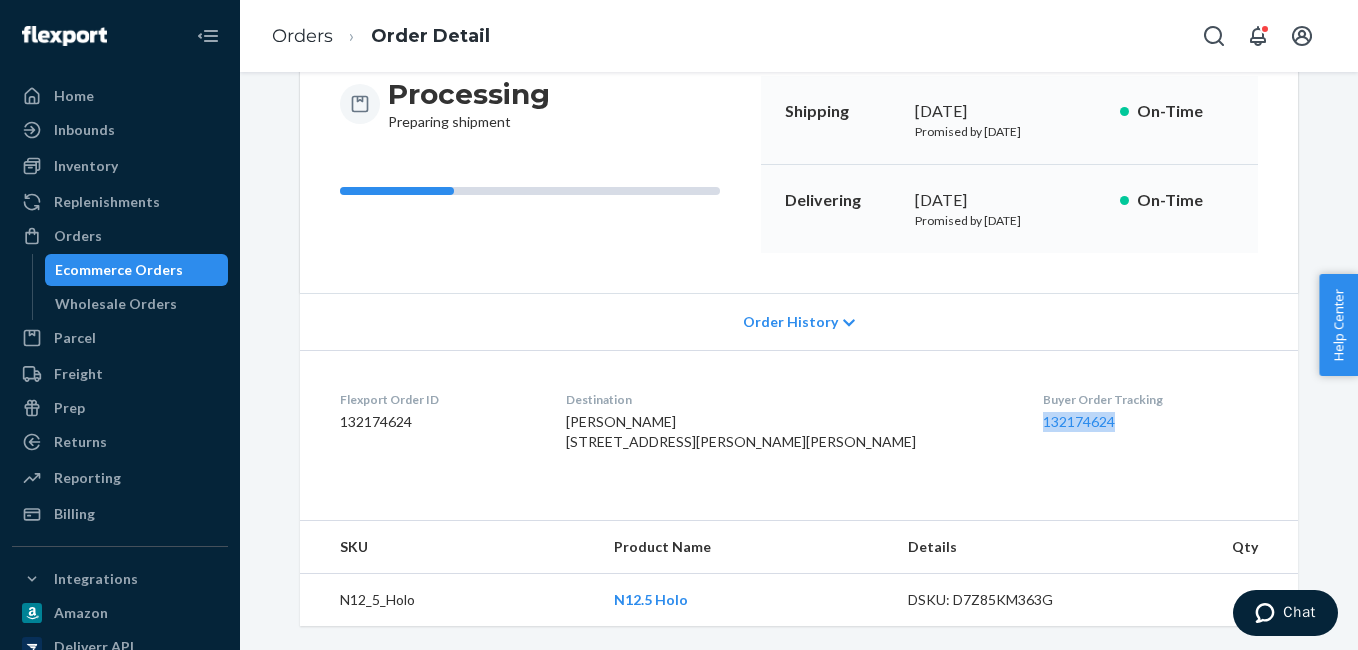 drag, startPoint x: 969, startPoint y: 389, endPoint x: 1062, endPoint y: 372, distance: 94.54099 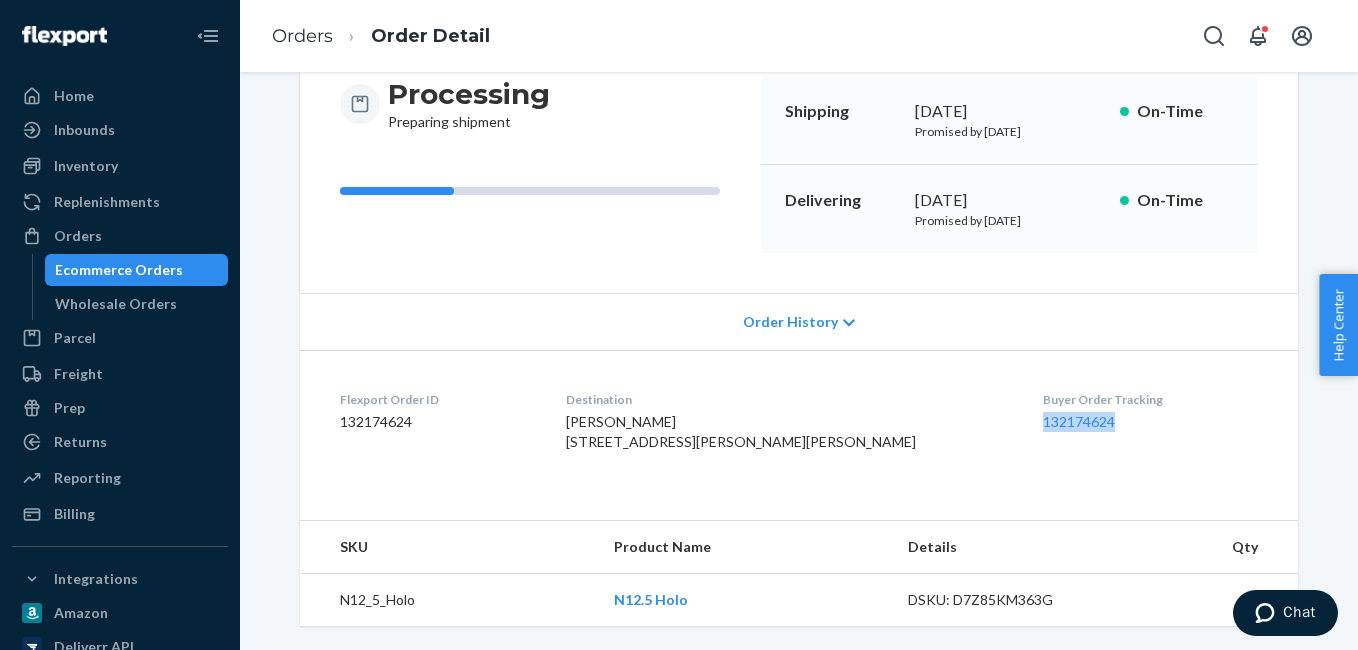 copy on "132174624" 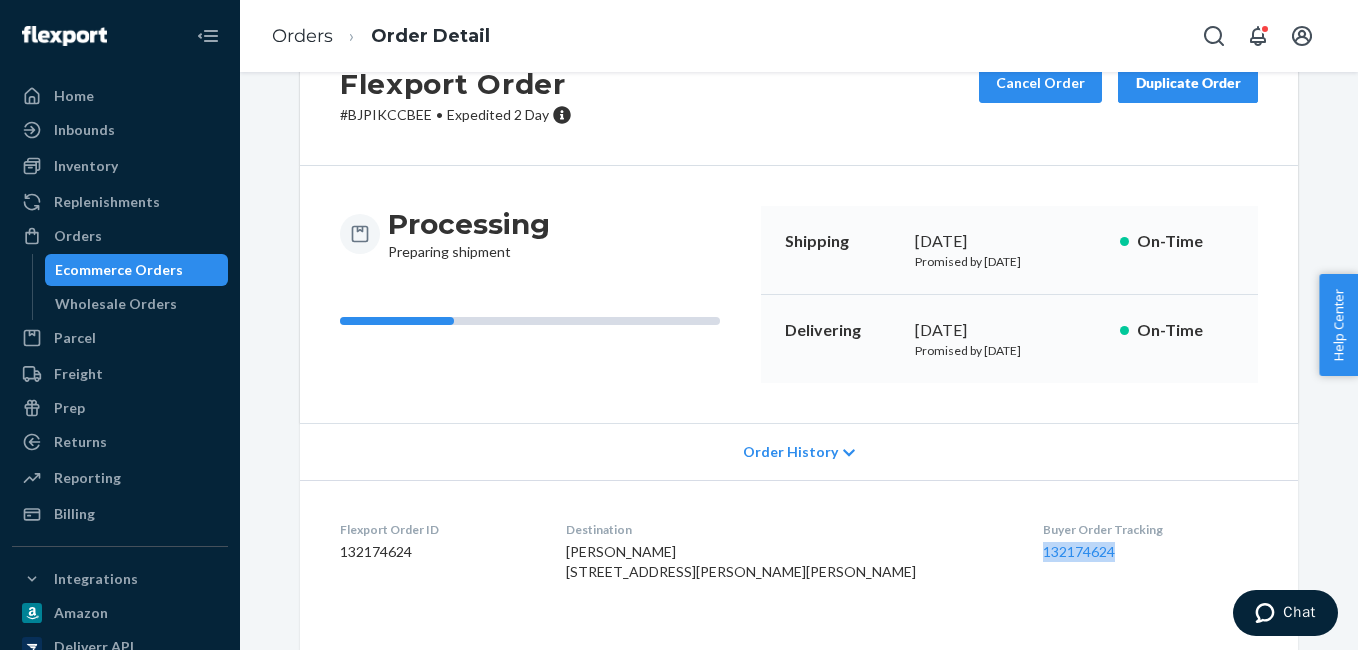scroll, scrollTop: 0, scrollLeft: 0, axis: both 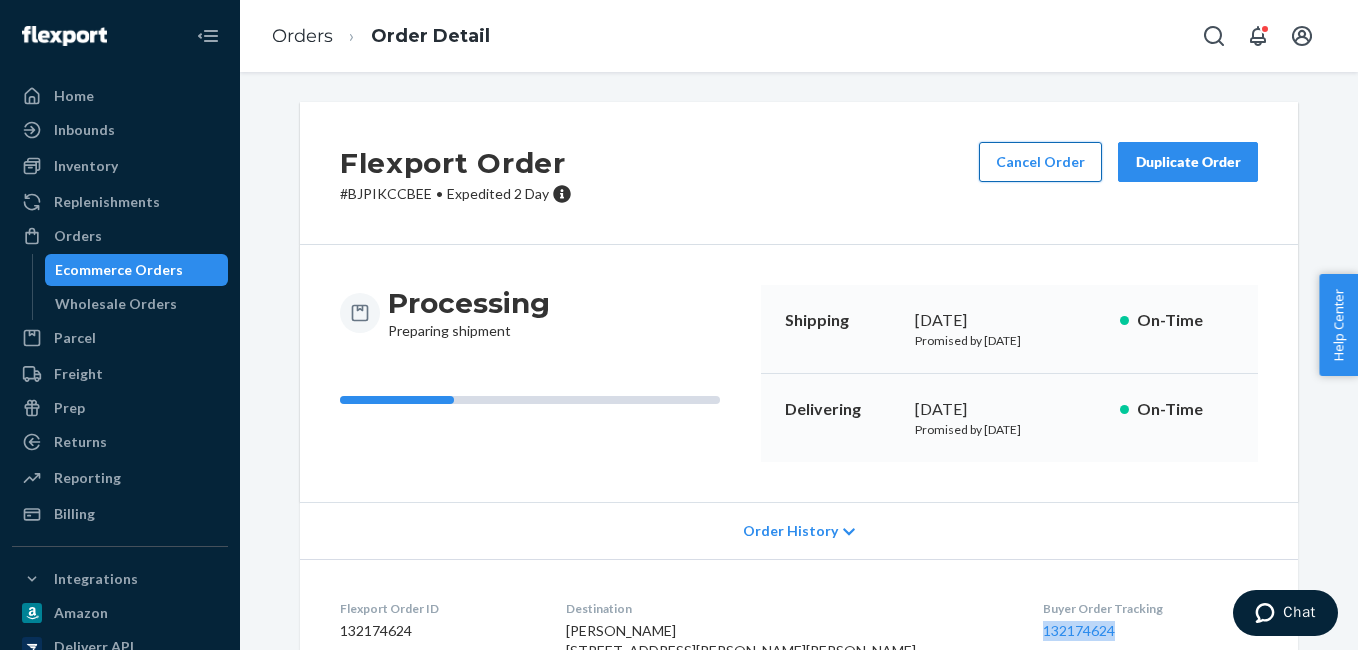 click on "Cancel Order" at bounding box center (1040, 162) 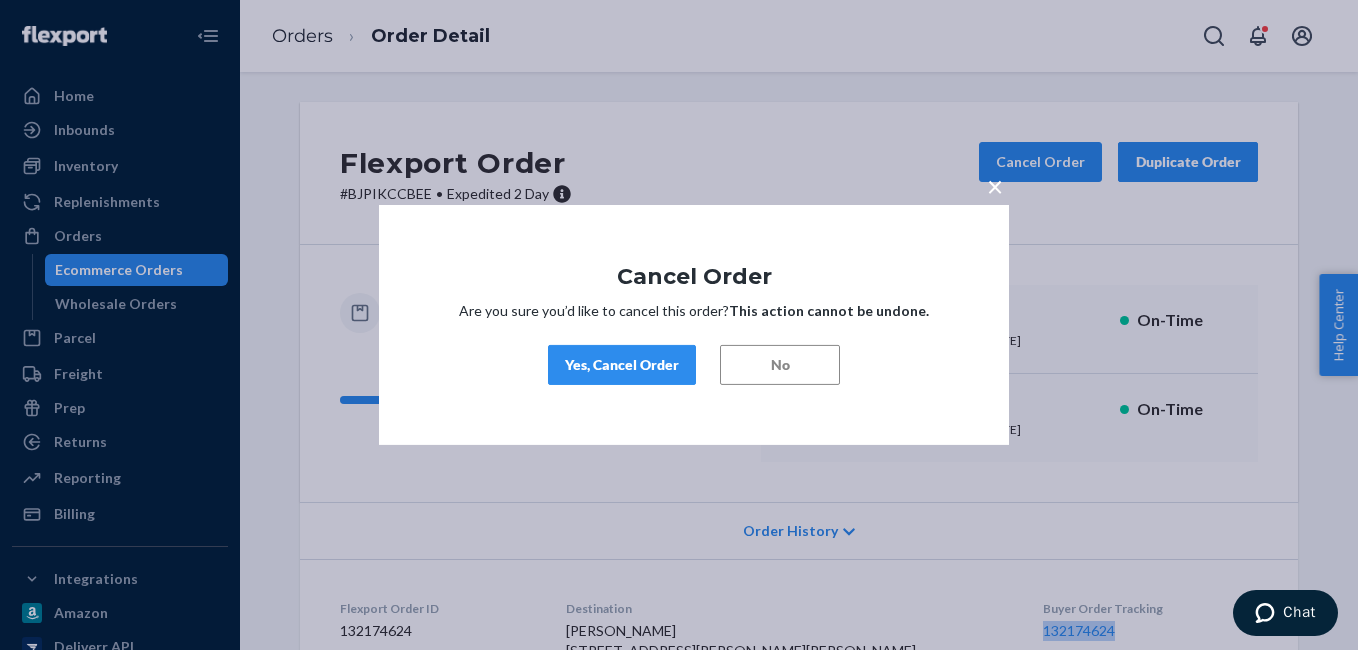 click on "Yes, Cancel Order" at bounding box center [622, 365] 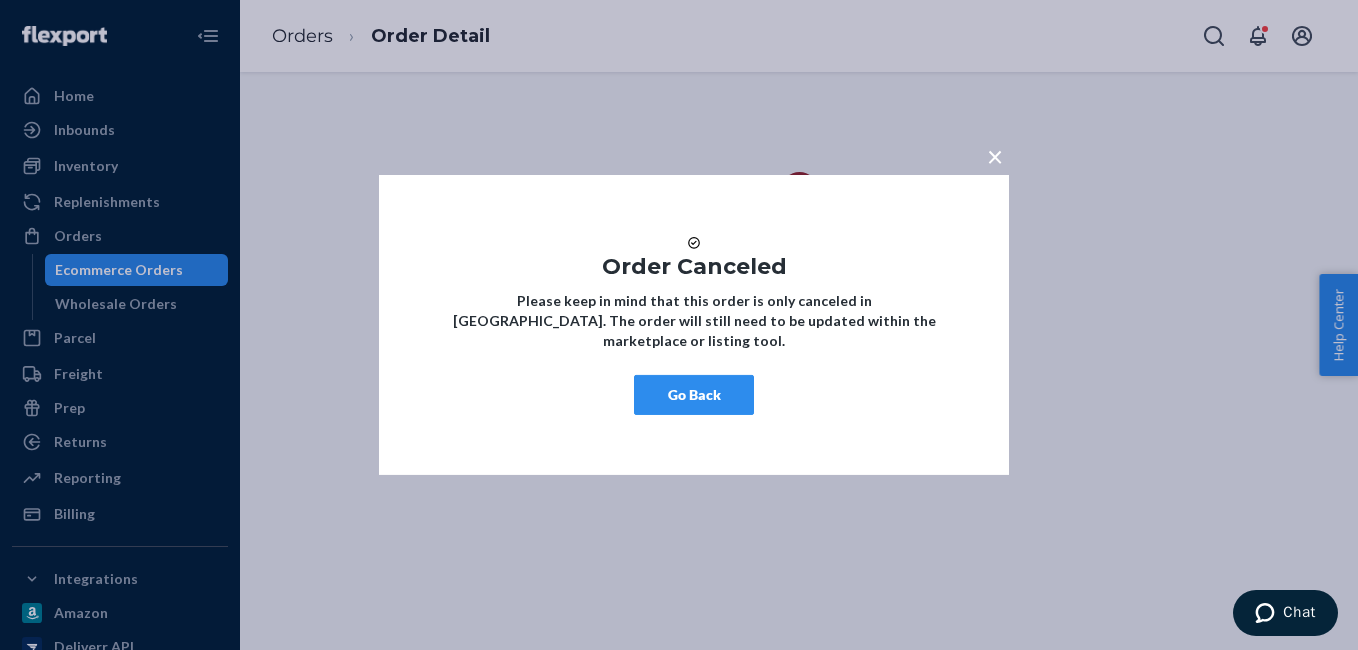 click on "Go Back" at bounding box center [694, 395] 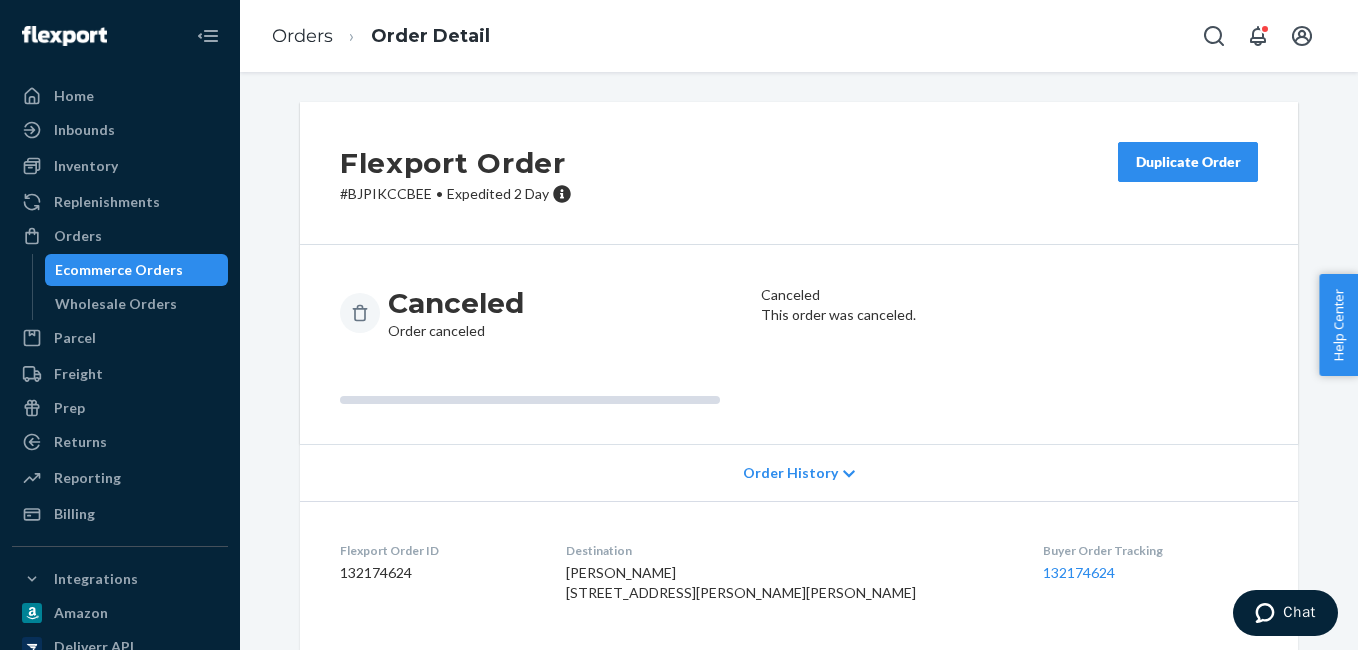 click on "Duplicate Order" at bounding box center [1188, 162] 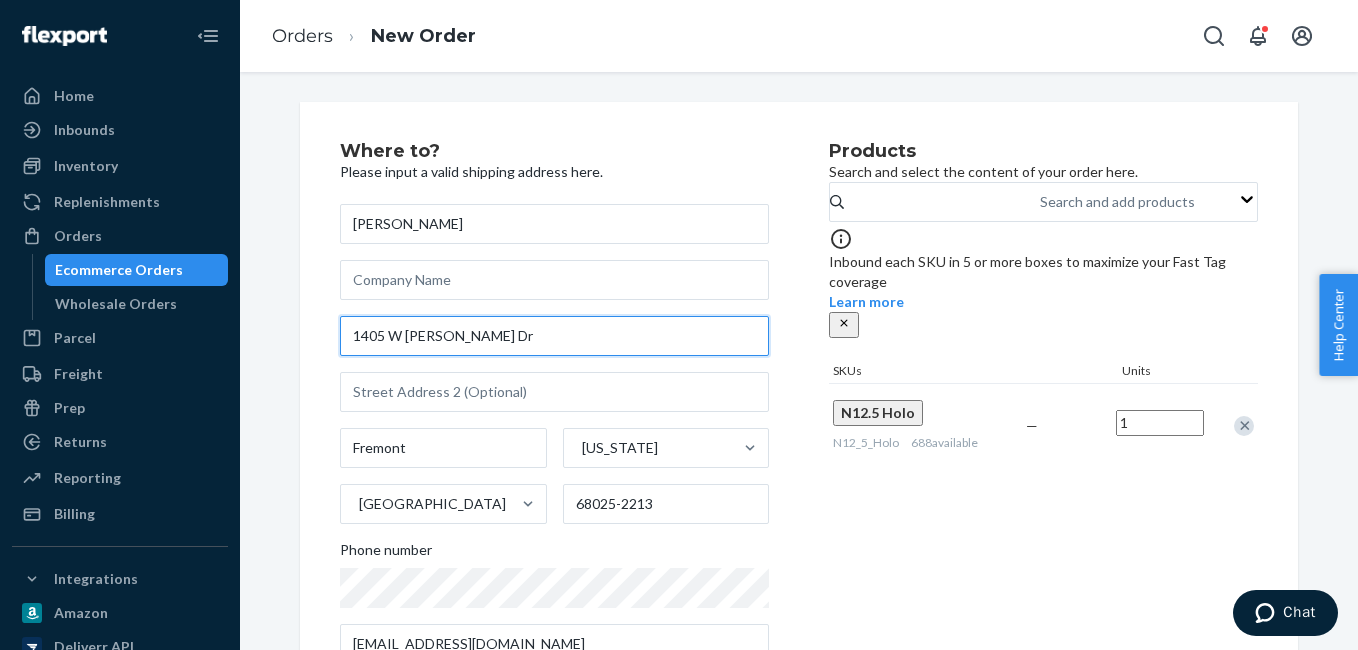 click on "1405 W [PERSON_NAME] Dr" at bounding box center [554, 336] 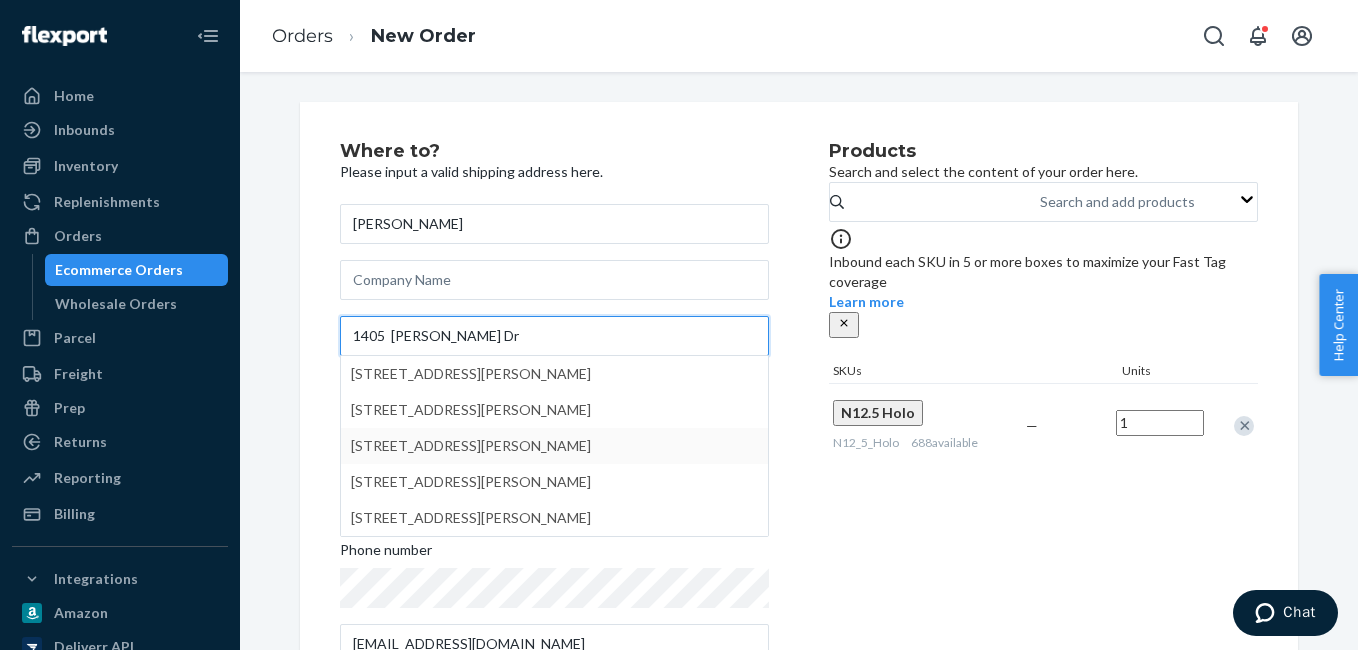 type on "1405  [PERSON_NAME] Dr" 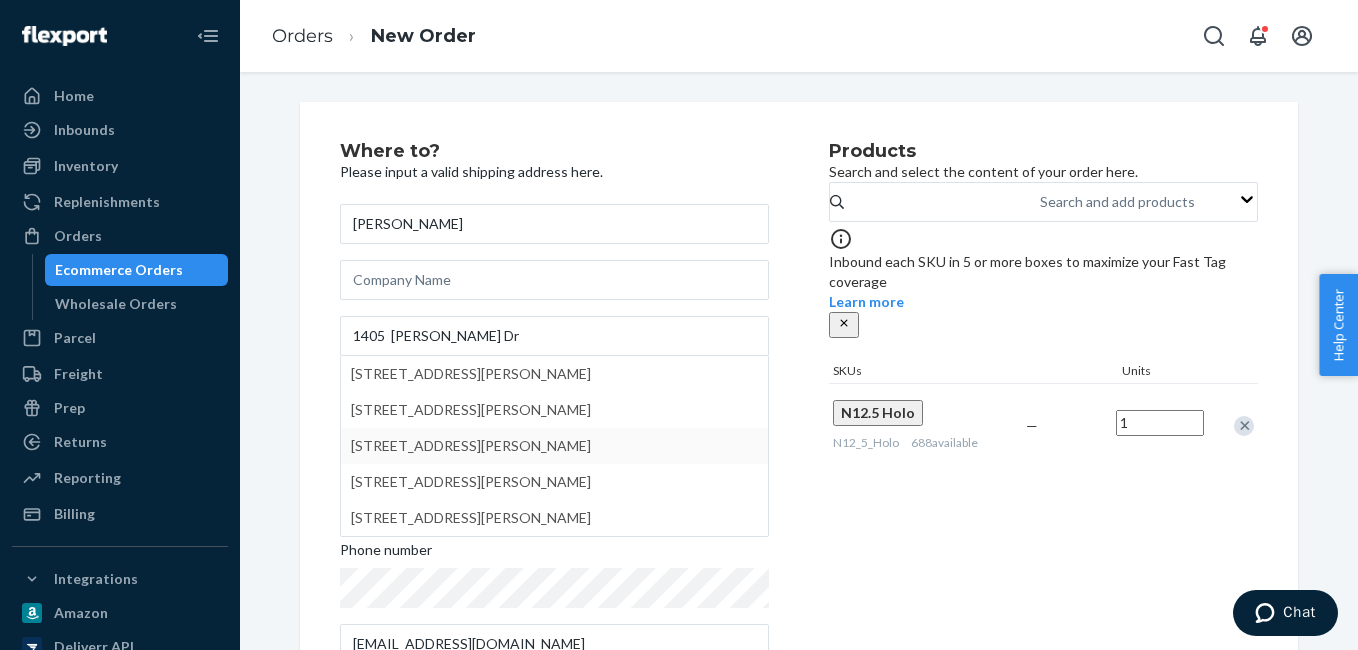 click on "Products Search and select the content of your order here. Search and add products Inbound each SKU in 5 or more boxes to maximize your Fast Tag coverage Learn more SKUs Units N12.5 Holo N12_5_Holo 688  available — 1" at bounding box center [1043, 411] 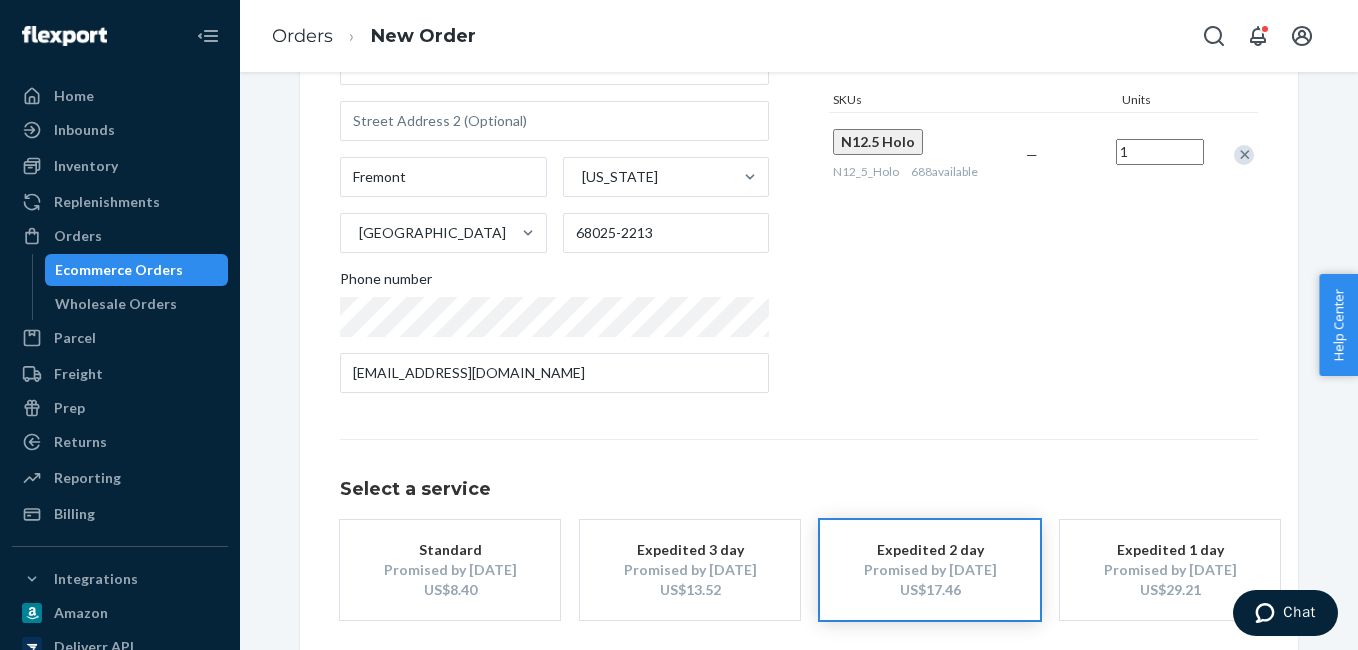 scroll, scrollTop: 361, scrollLeft: 0, axis: vertical 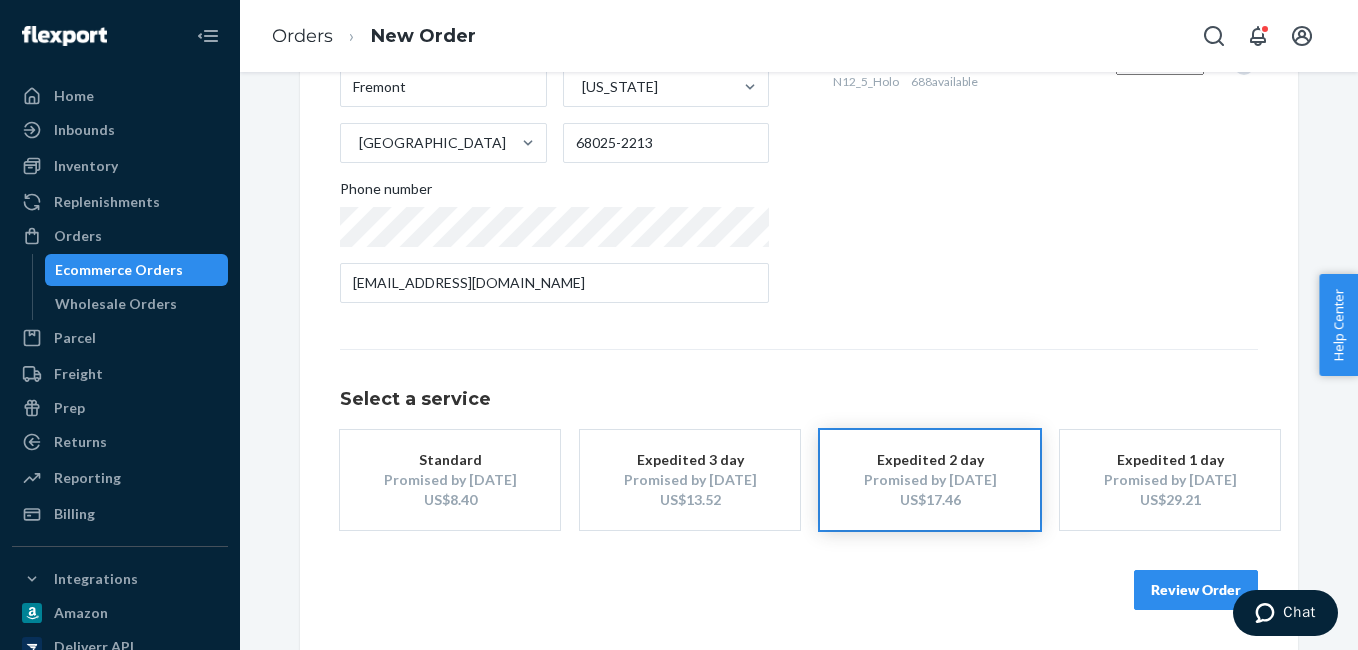 click on "Review Order" at bounding box center (1196, 590) 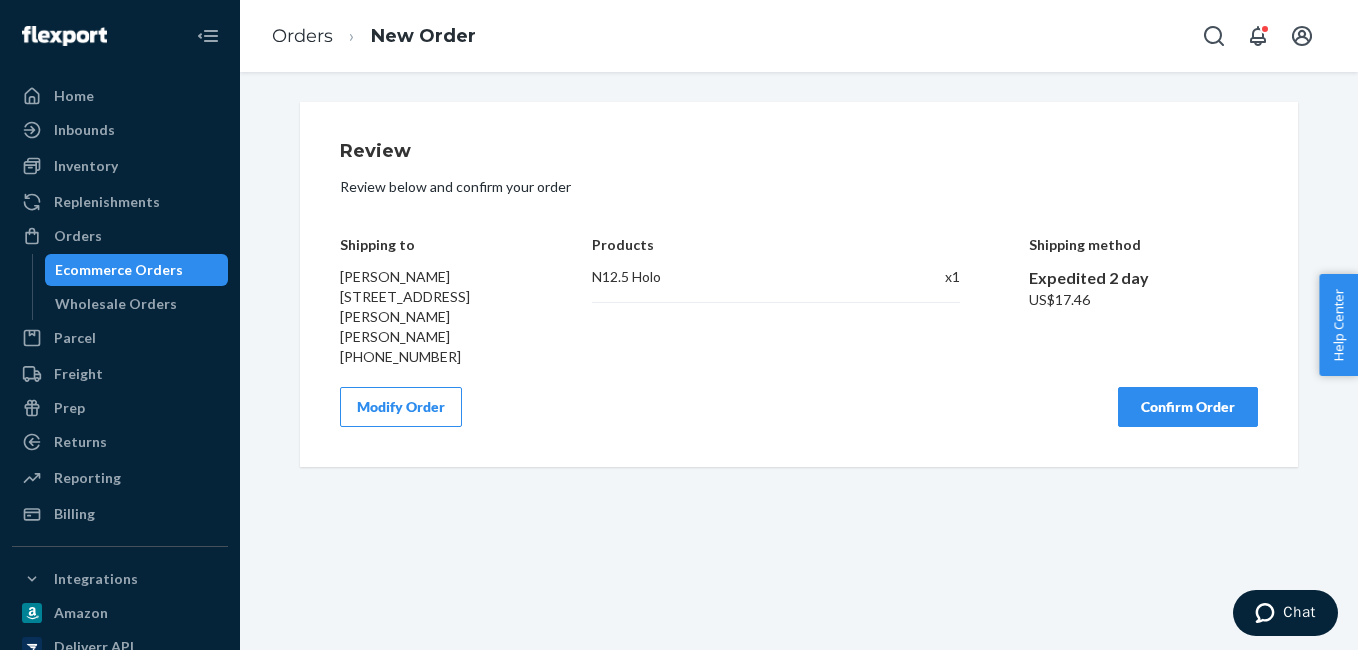 scroll, scrollTop: 0, scrollLeft: 0, axis: both 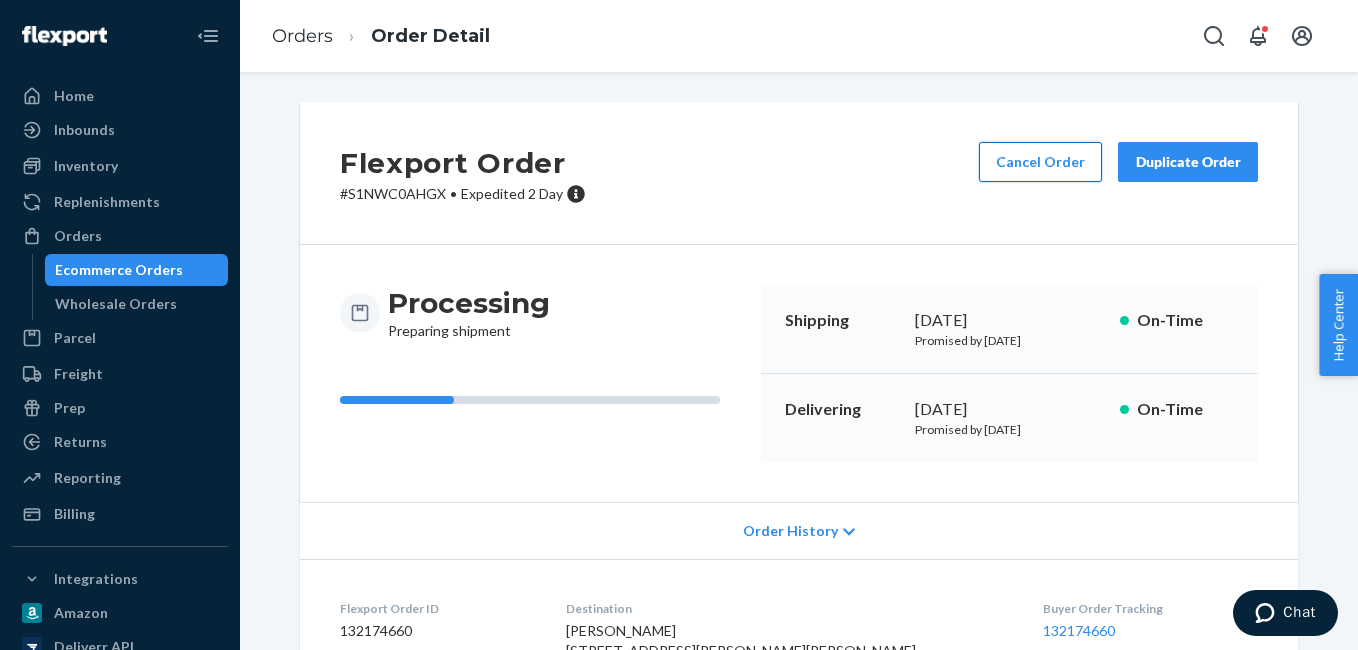 click on "Cancel Order" at bounding box center [1040, 162] 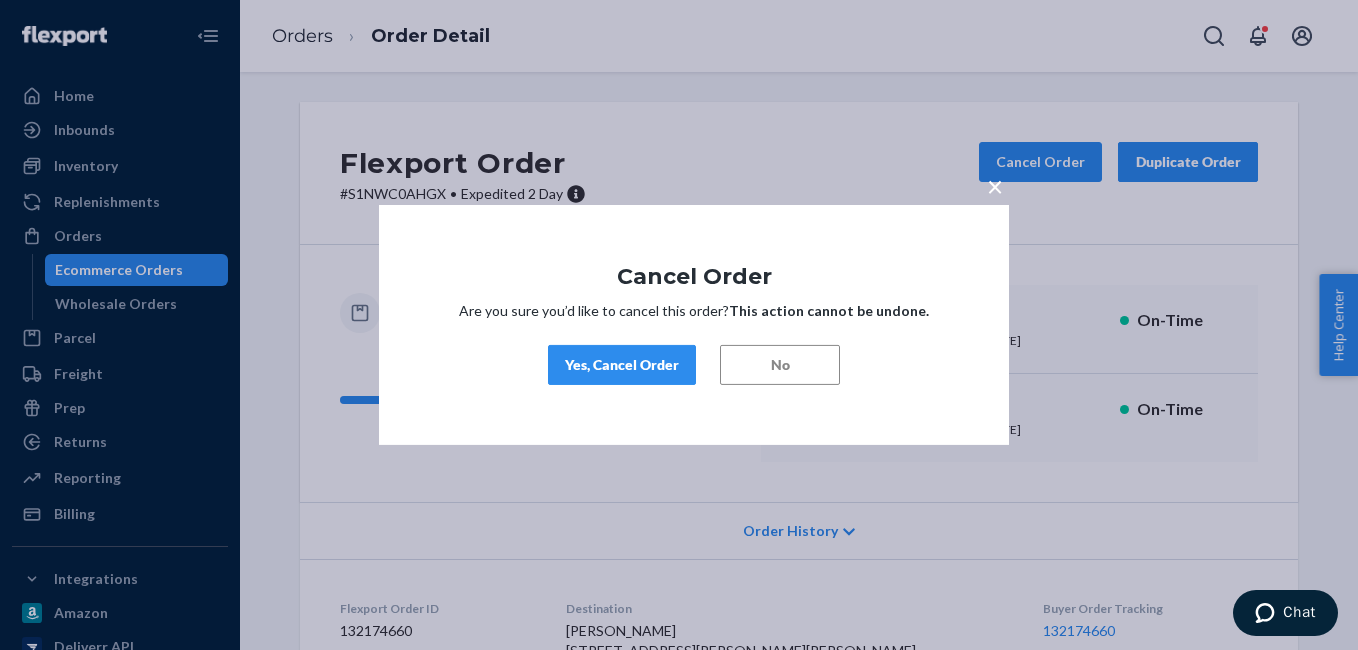 click on "Yes, Cancel Order" at bounding box center [622, 365] 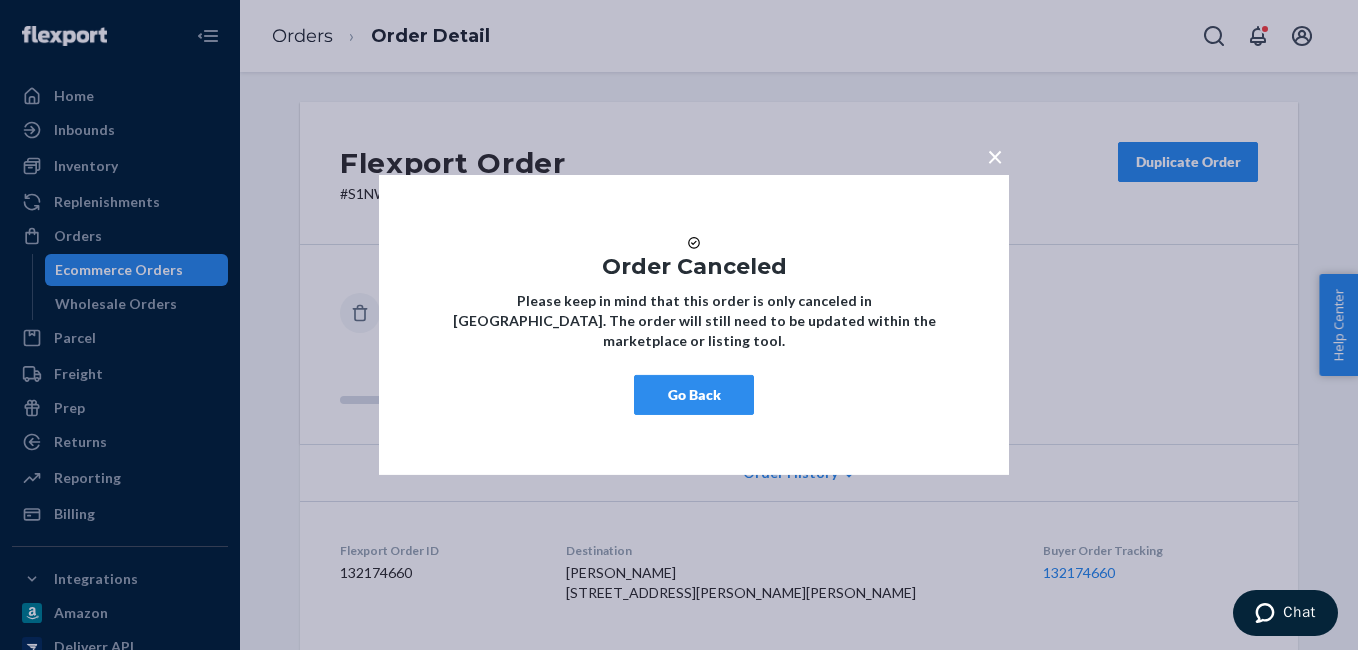 click on "Go Back" at bounding box center (694, 395) 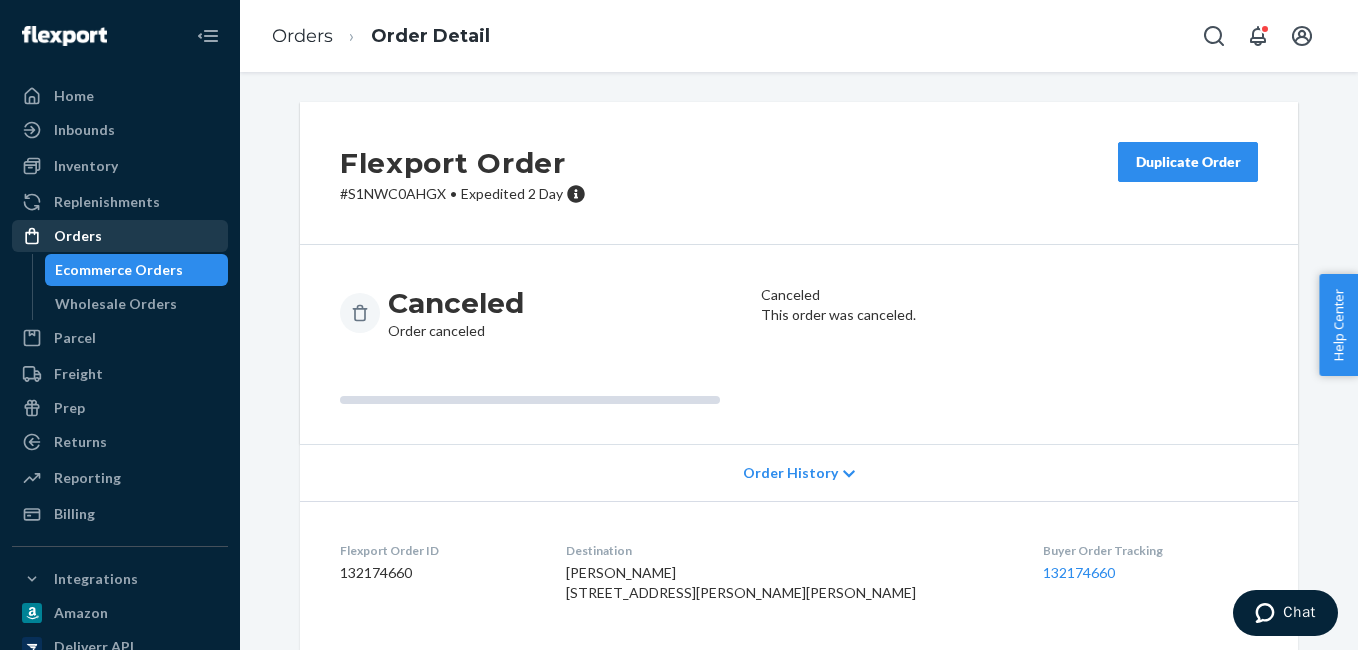 click on "Orders" at bounding box center [120, 236] 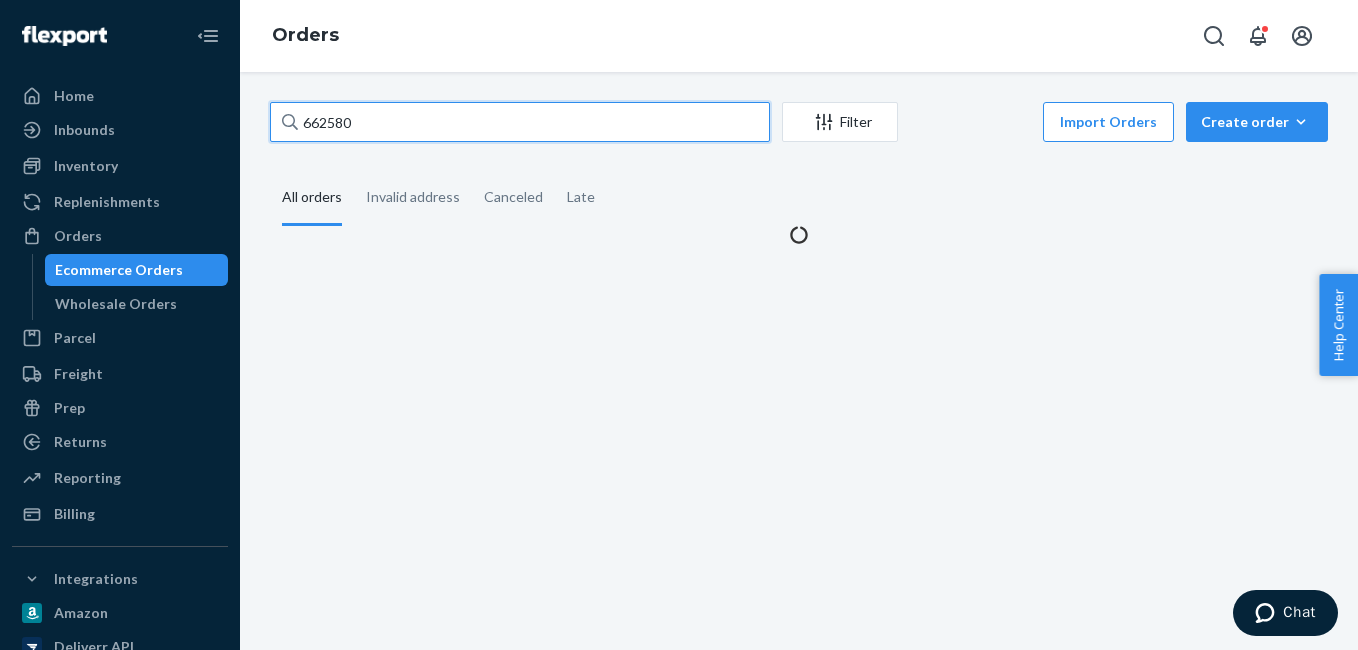 click on "662580" at bounding box center [520, 122] 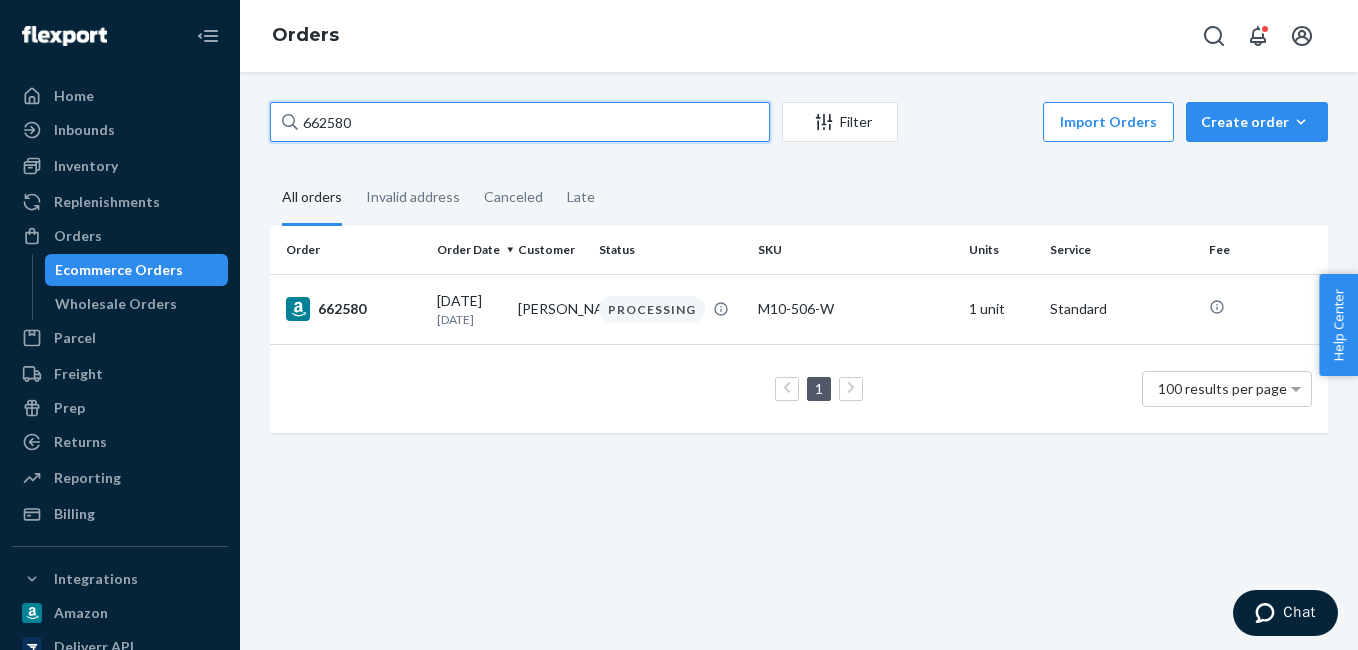 paste on "334382" 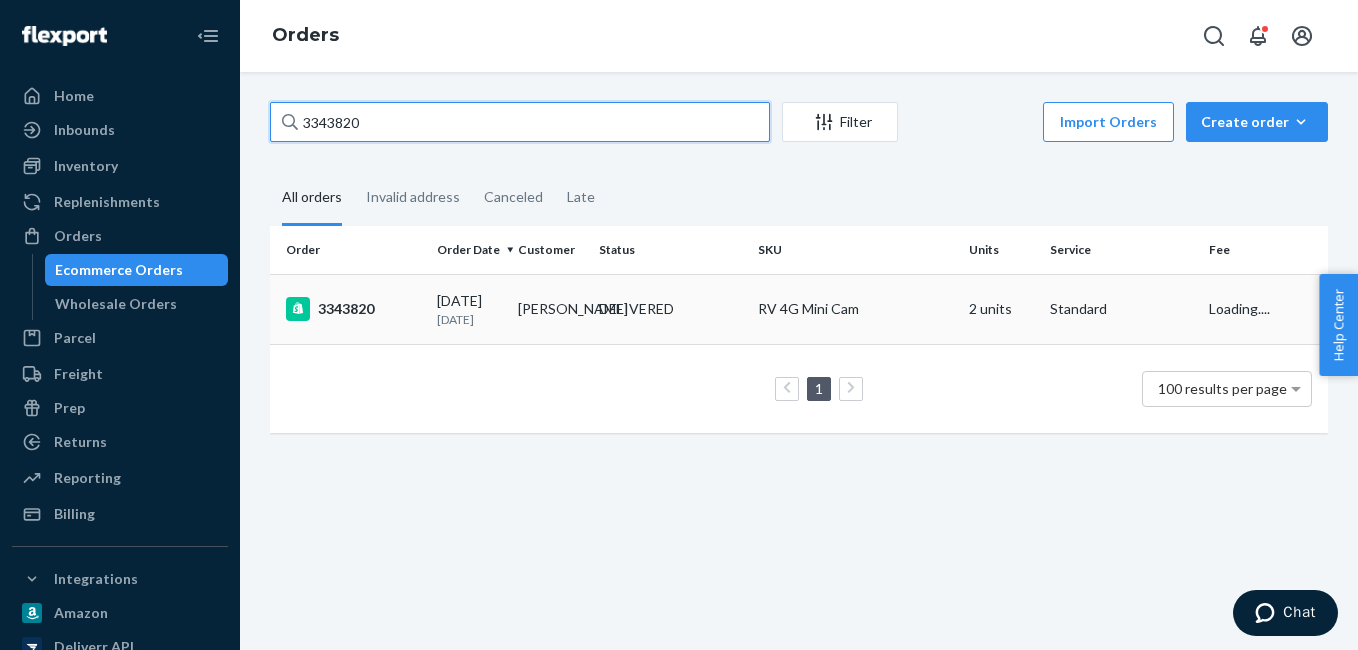 type on "3343820" 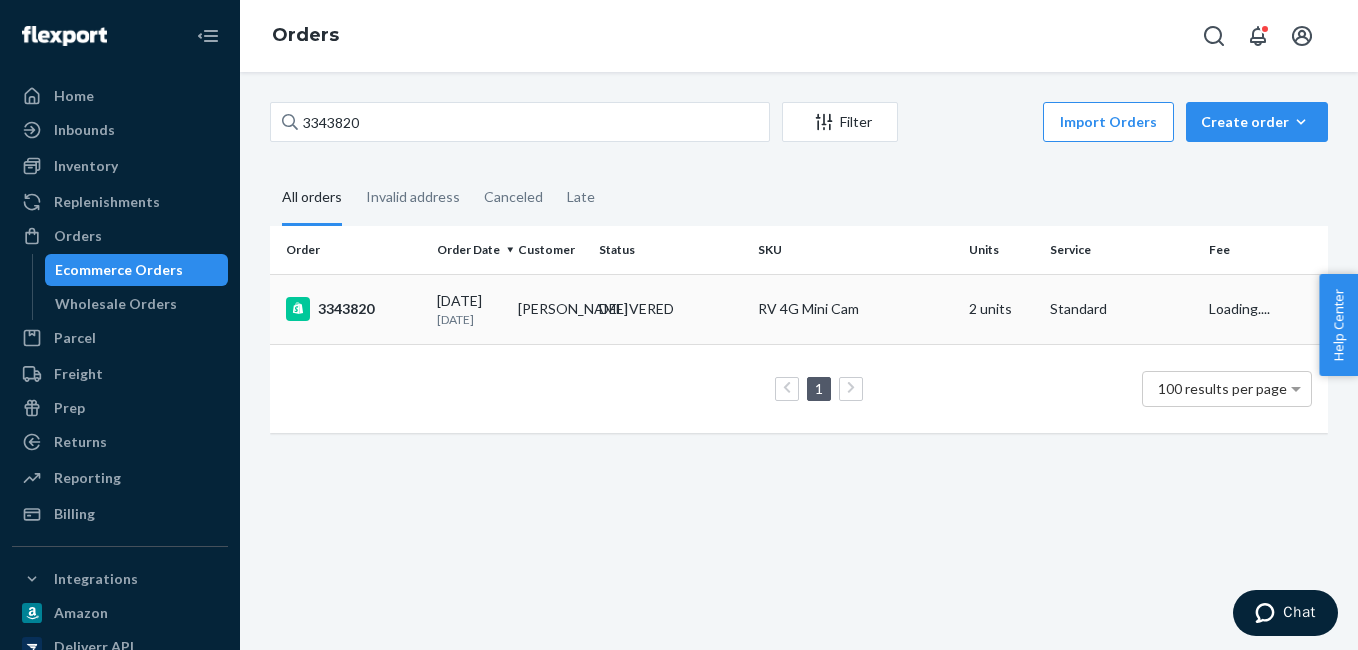 click on "3343820" at bounding box center [353, 309] 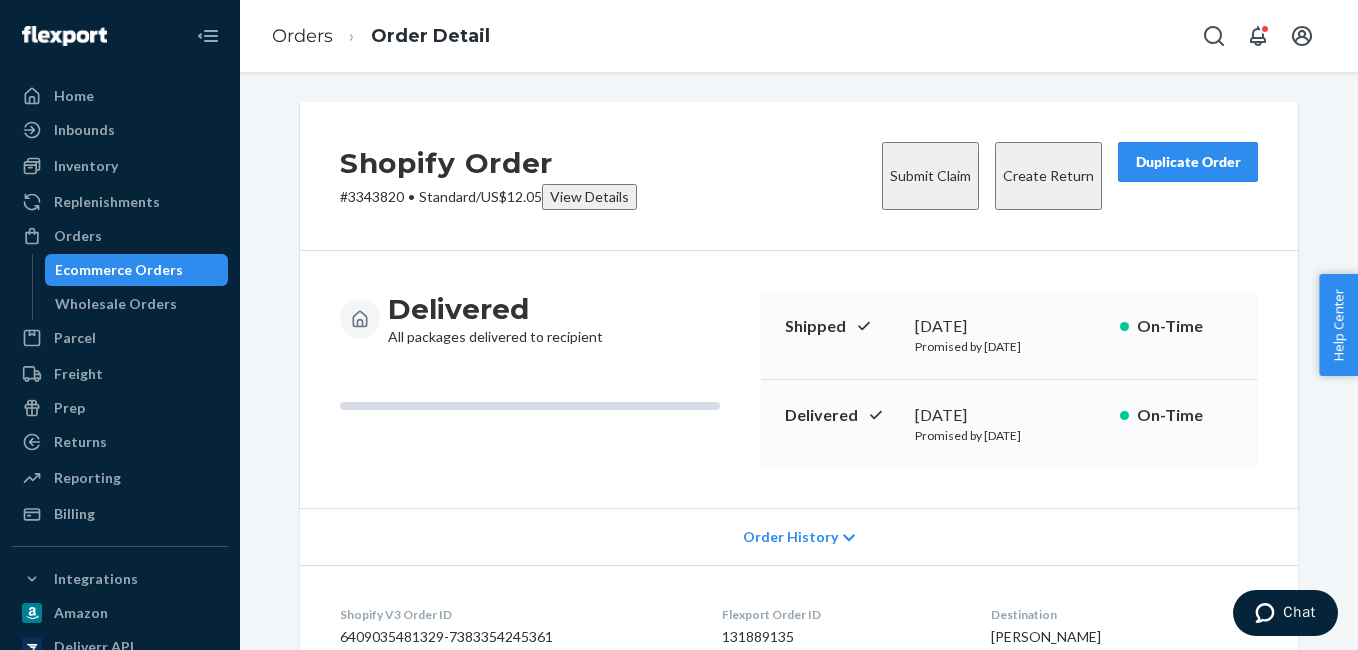 click on "Submit Claim" at bounding box center [930, 176] 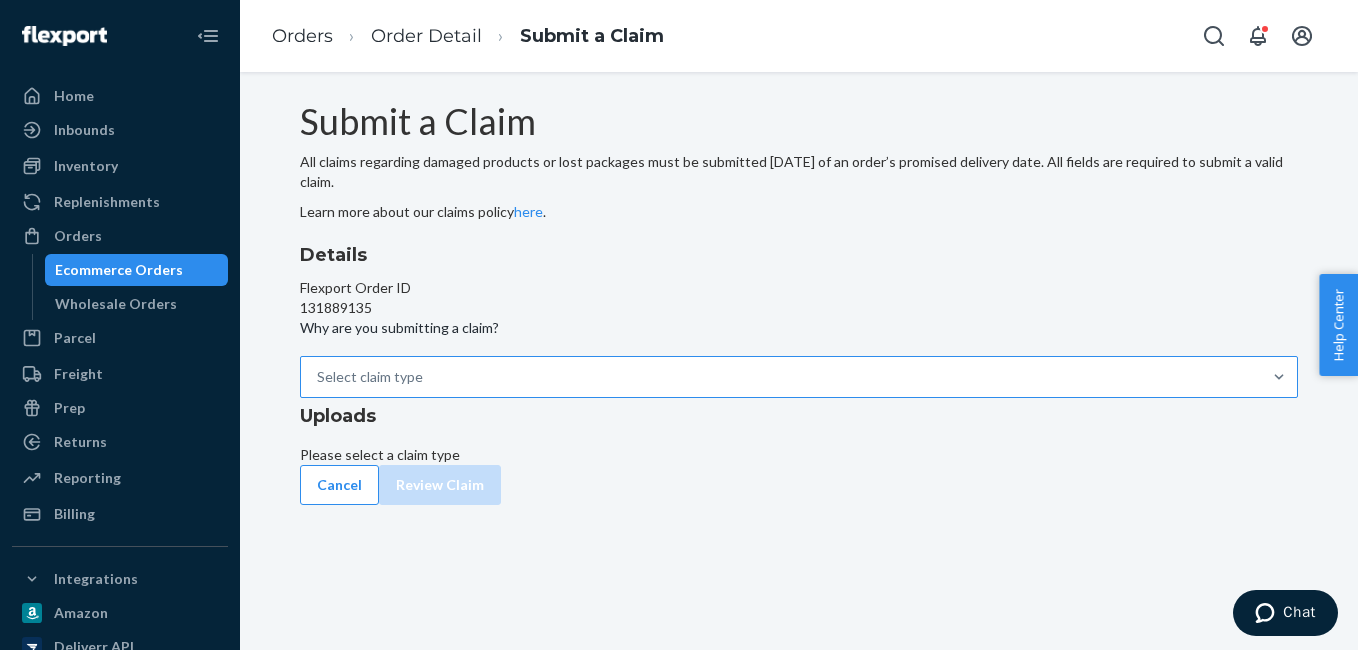 click on "Select claim type" at bounding box center [781, 377] 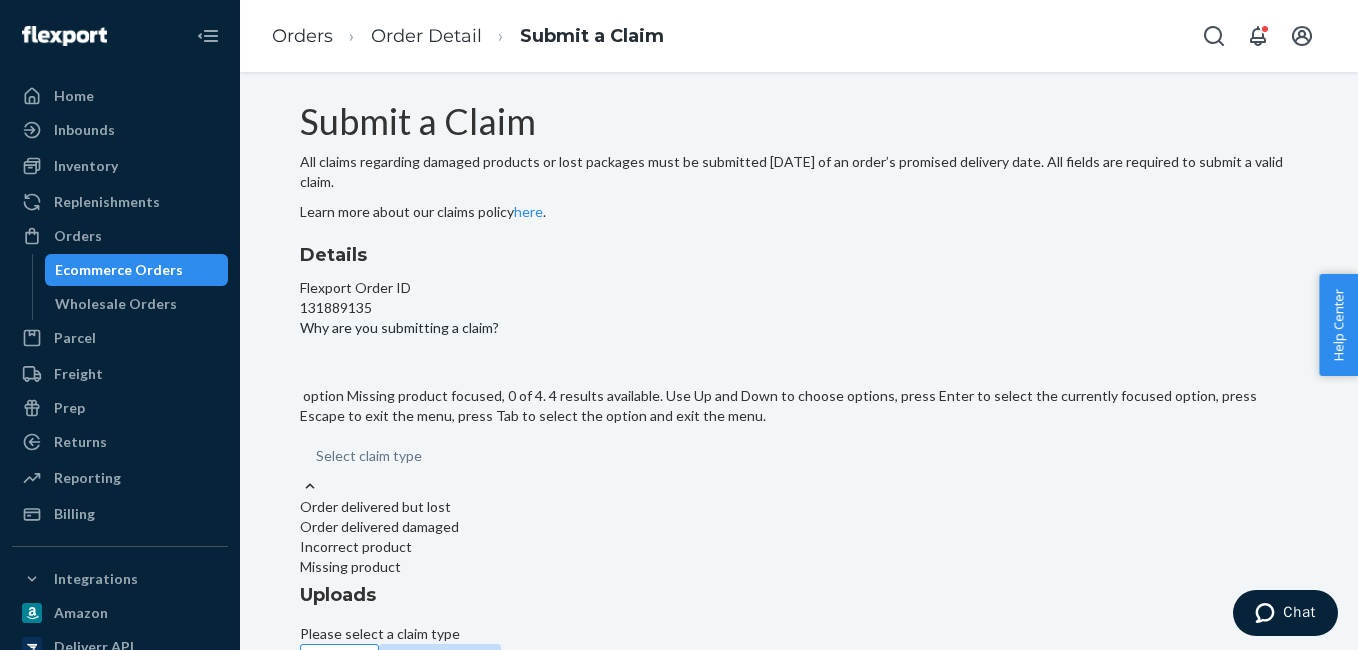 click on "Missing product" at bounding box center [799, 567] 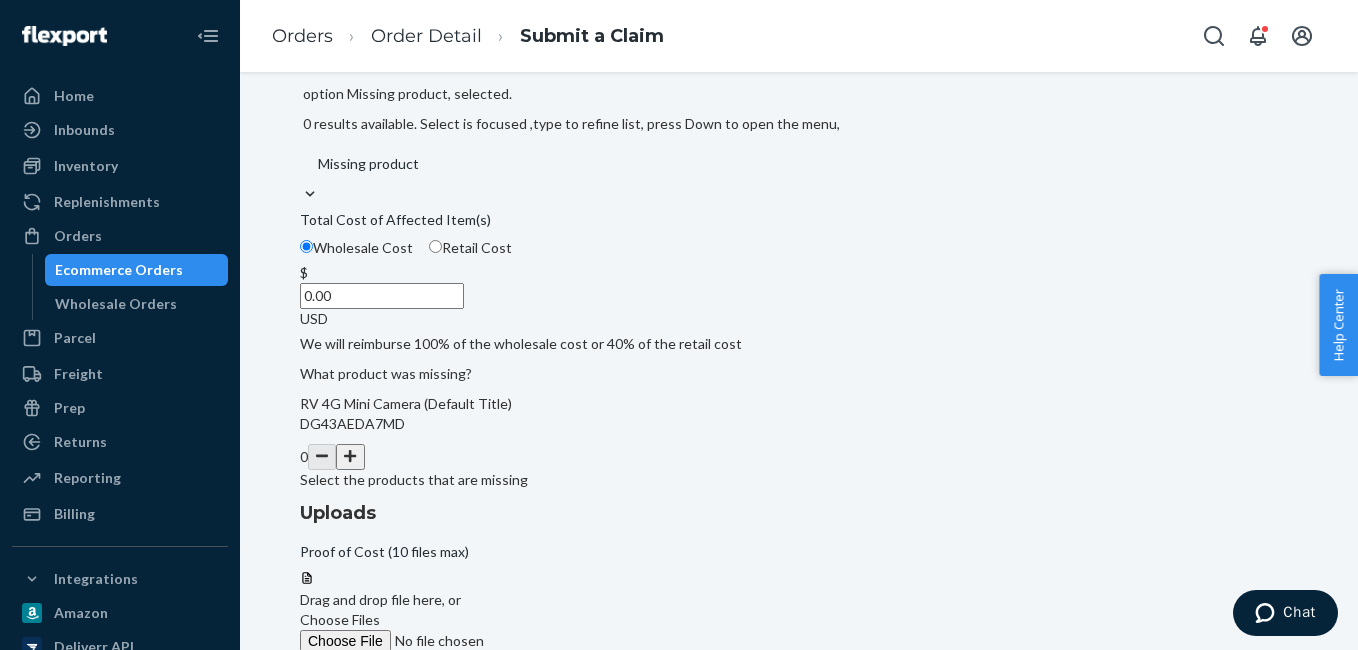 scroll, scrollTop: 314, scrollLeft: 0, axis: vertical 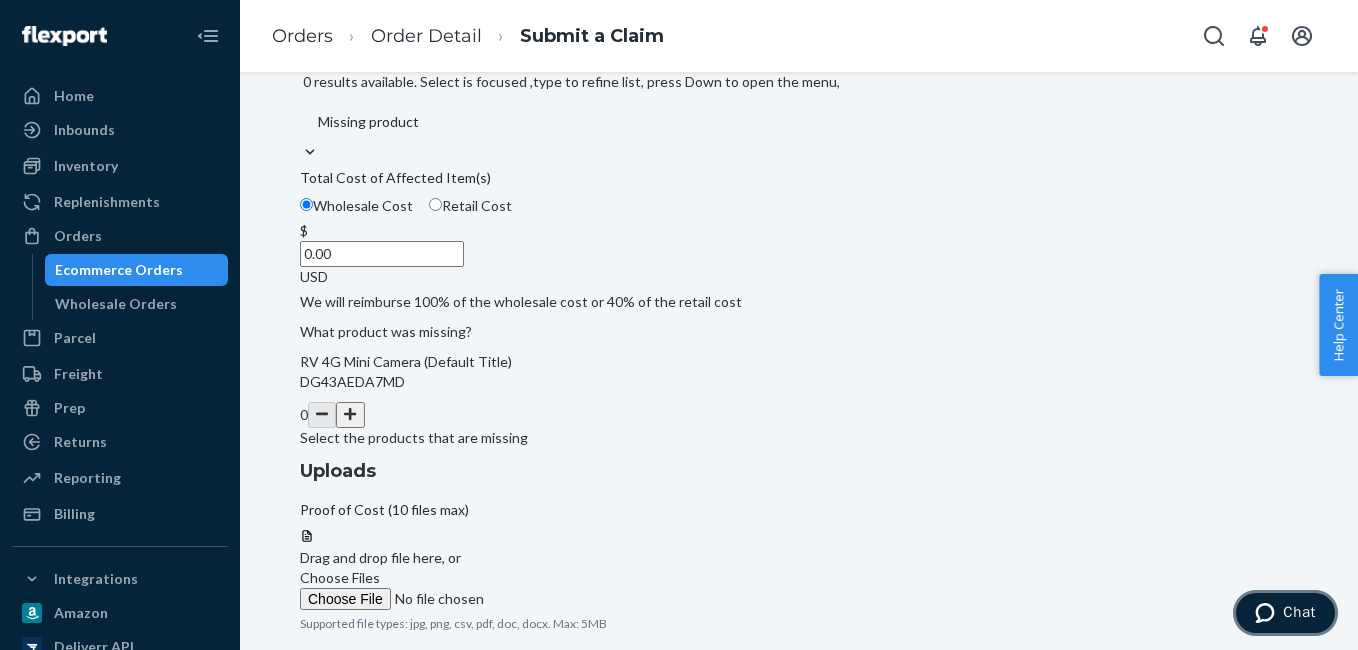 click on "Chat" at bounding box center [1299, 612] 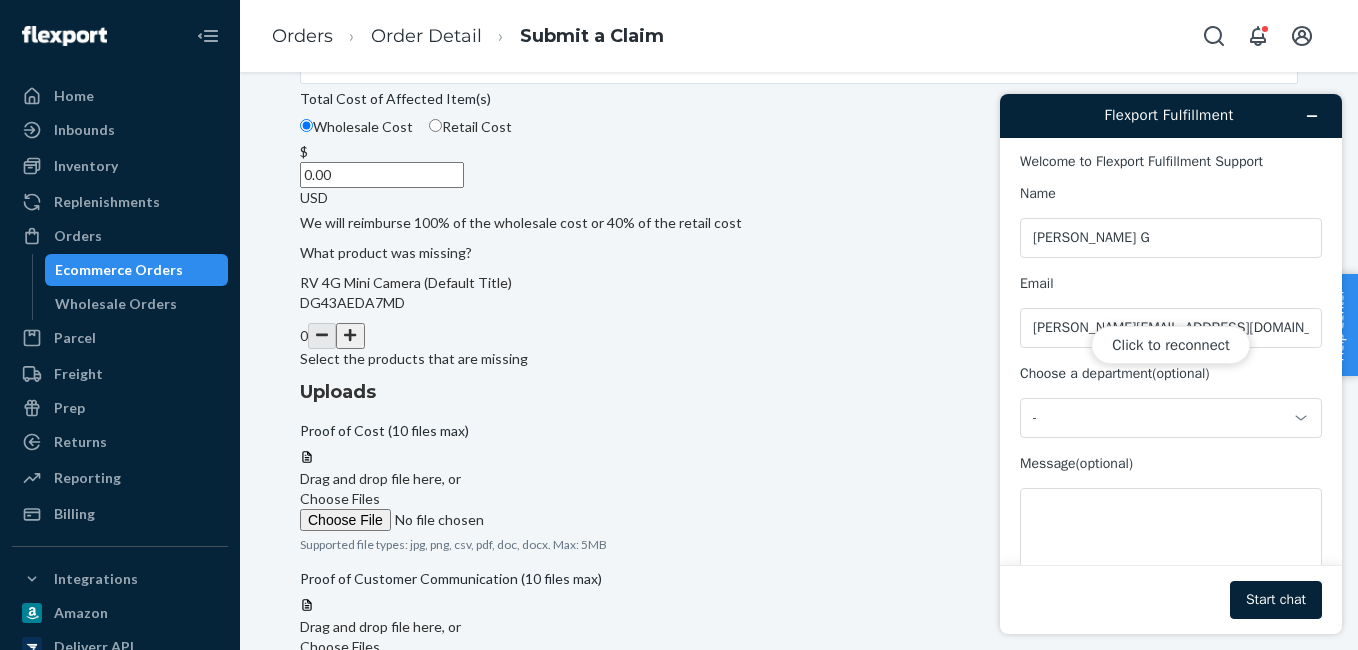 scroll, scrollTop: 0, scrollLeft: 0, axis: both 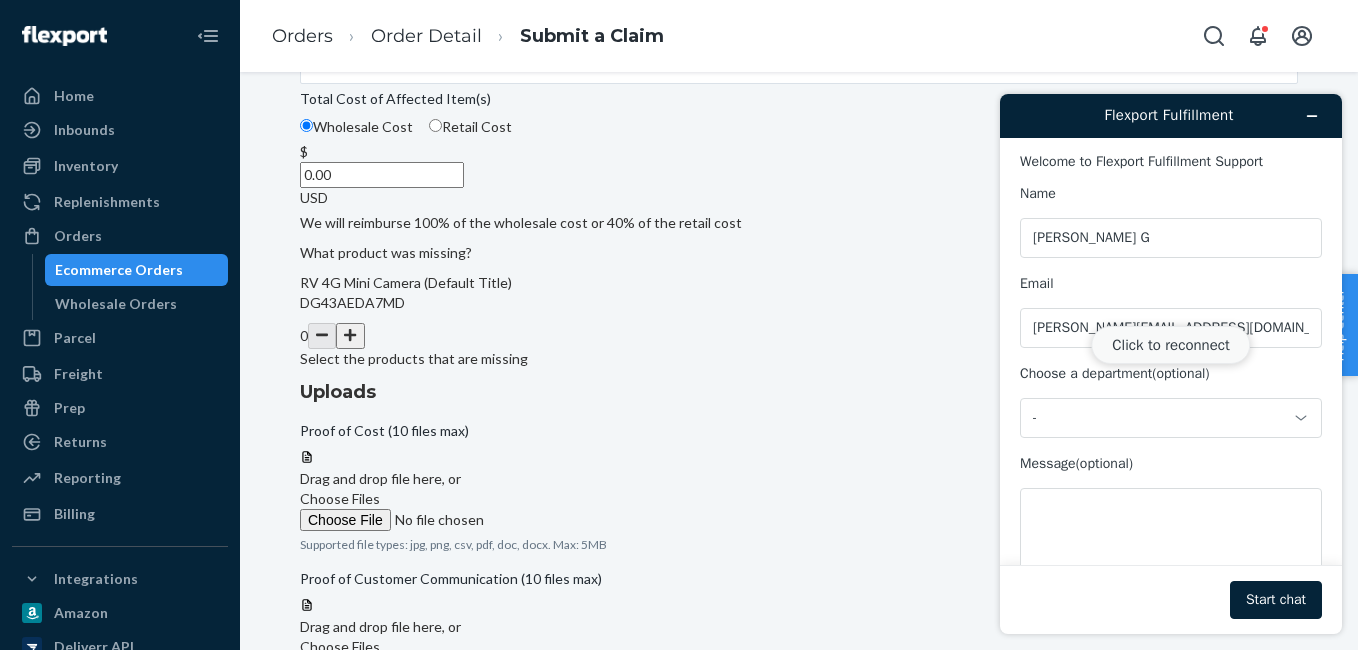 click on "Click to reconnect" at bounding box center (1170, 345) 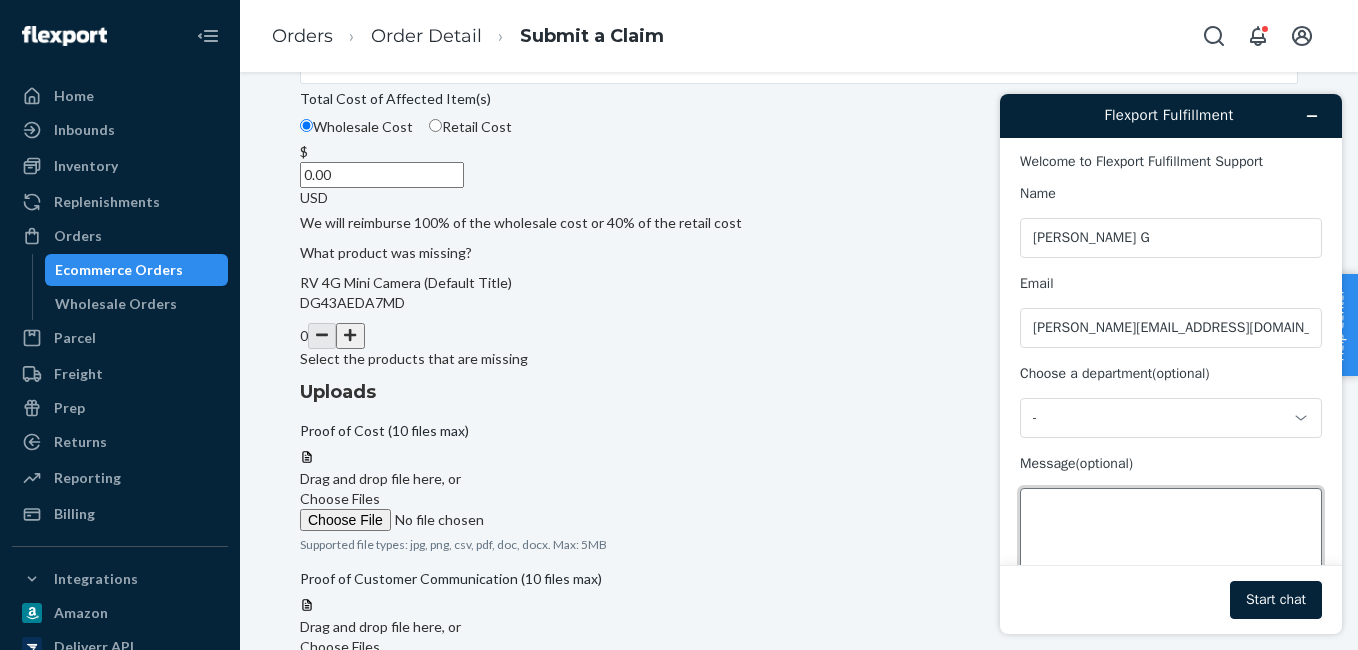 click on "Message  (optional)" at bounding box center [1171, 544] 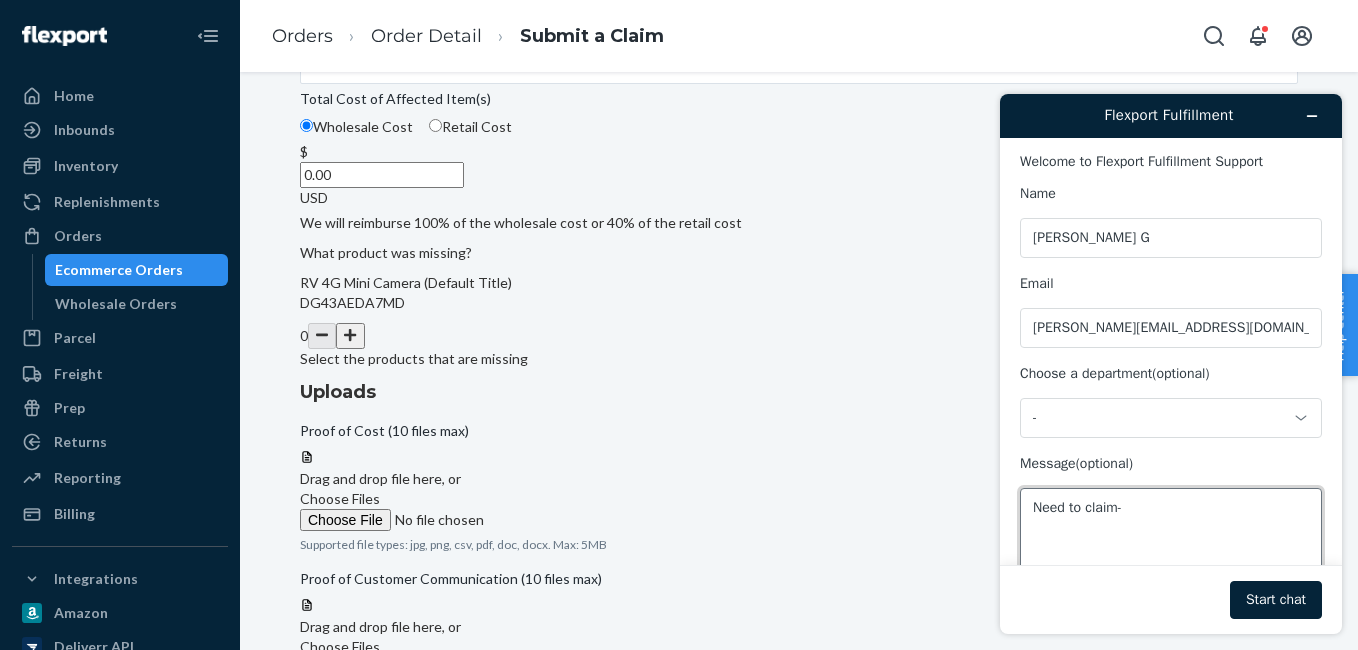 paste on "3343820" 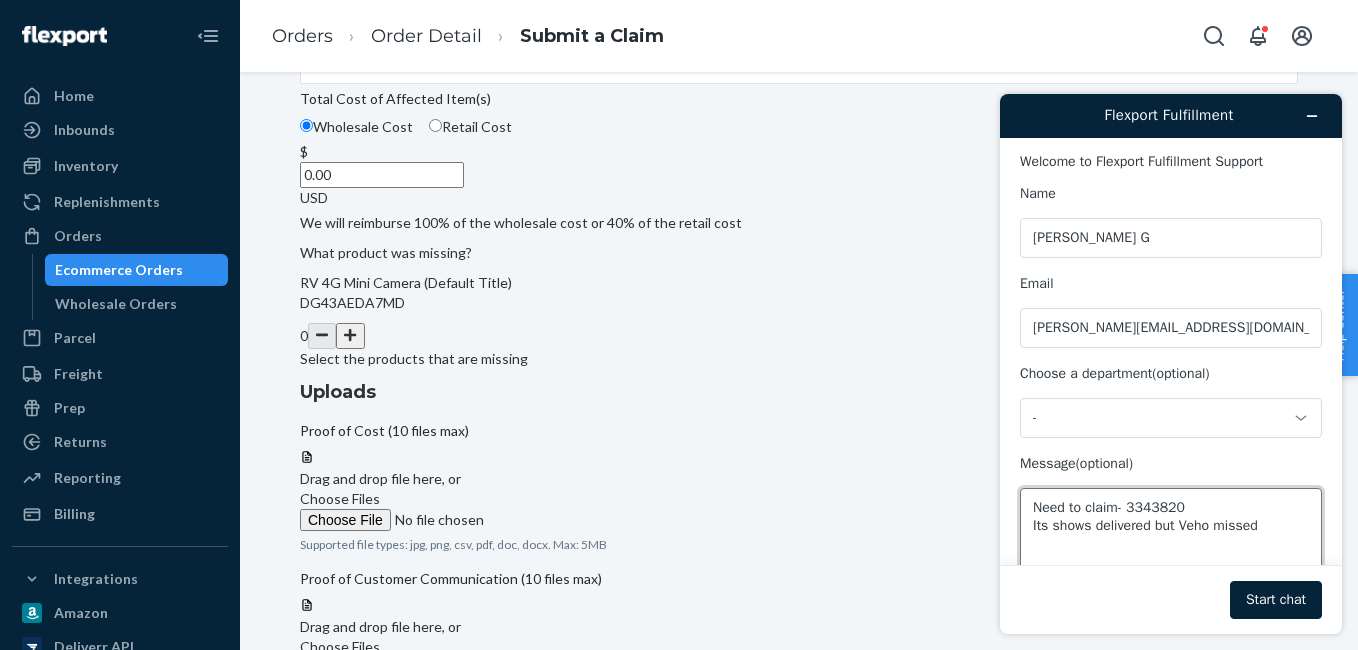click on "Need to claim- 3343820
Its shows delivered but Veho missed" at bounding box center (1171, 544) 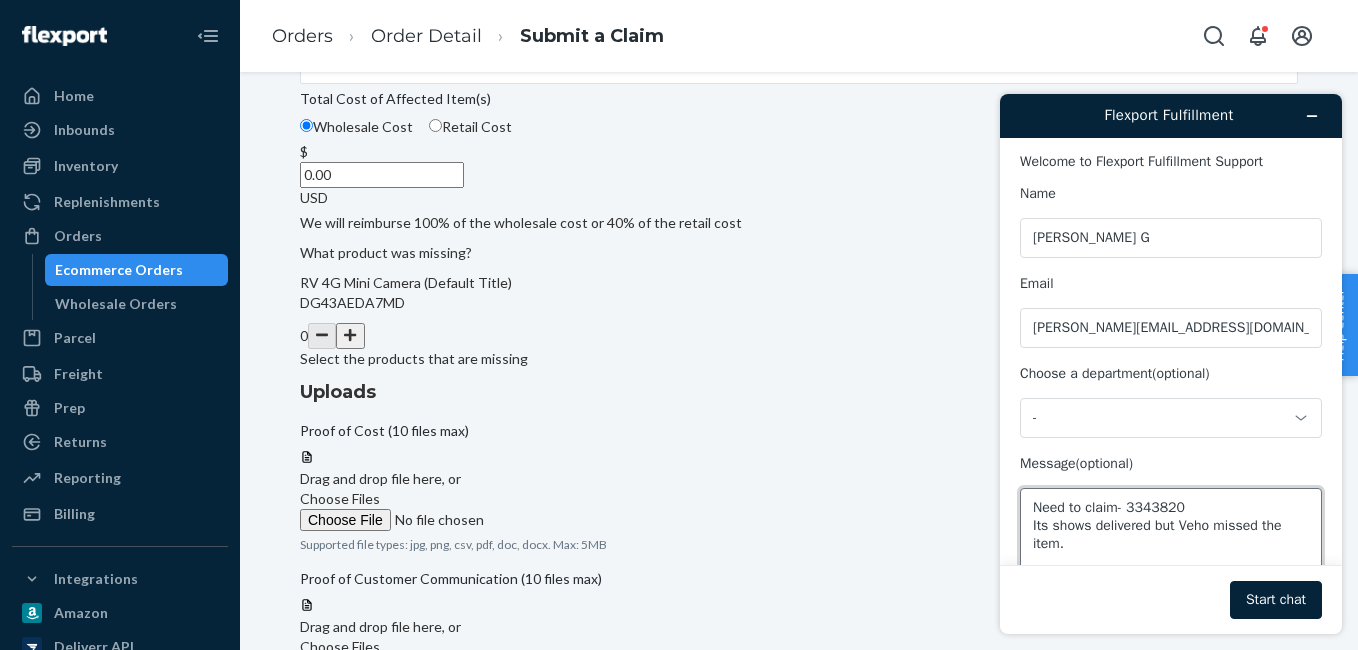 scroll, scrollTop: 7, scrollLeft: 0, axis: vertical 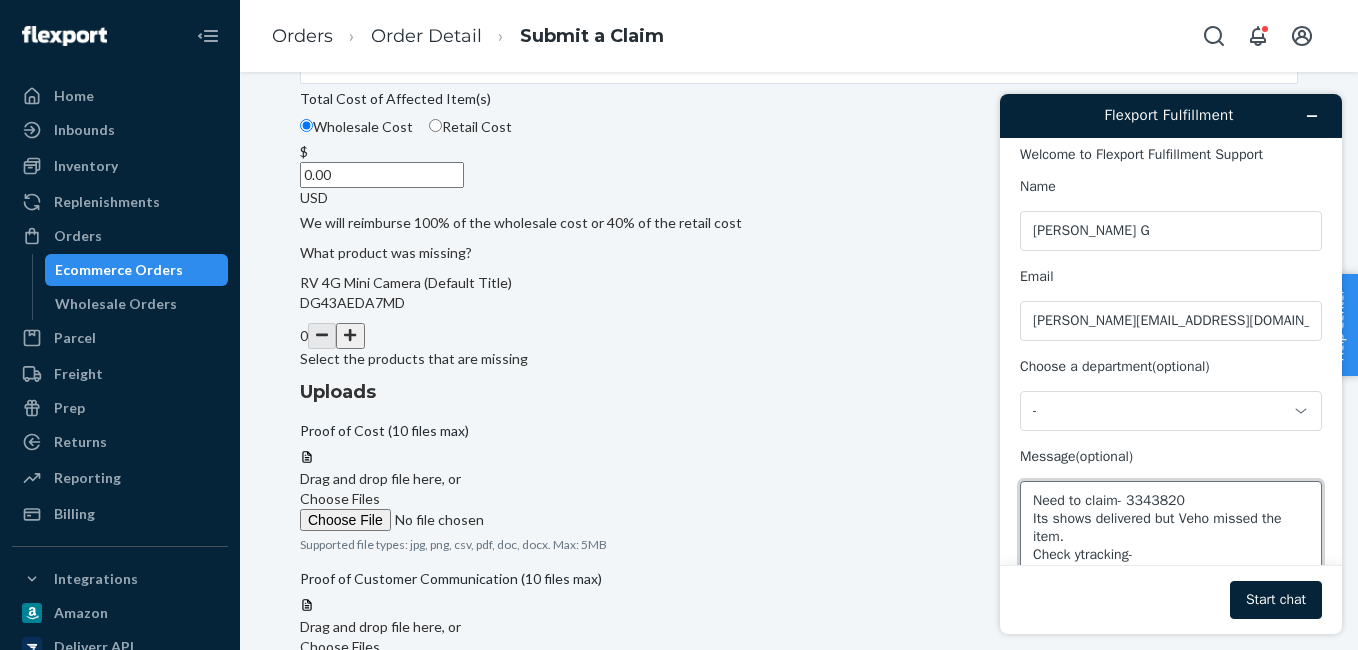paste on "22793a86a34e757d5" 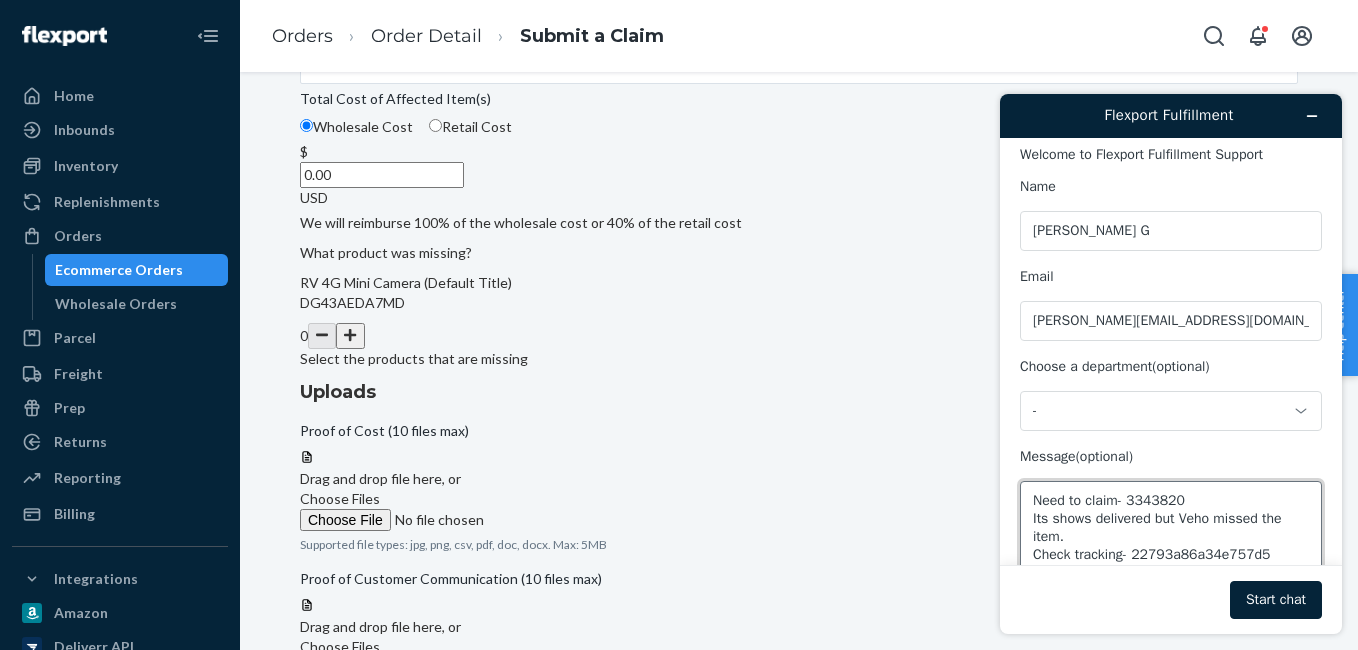 click on "Need to claim- 3343820
Its shows delivered but Veho missed the item.
Check tracking- 22793a86a34e757d5" at bounding box center (1171, 537) 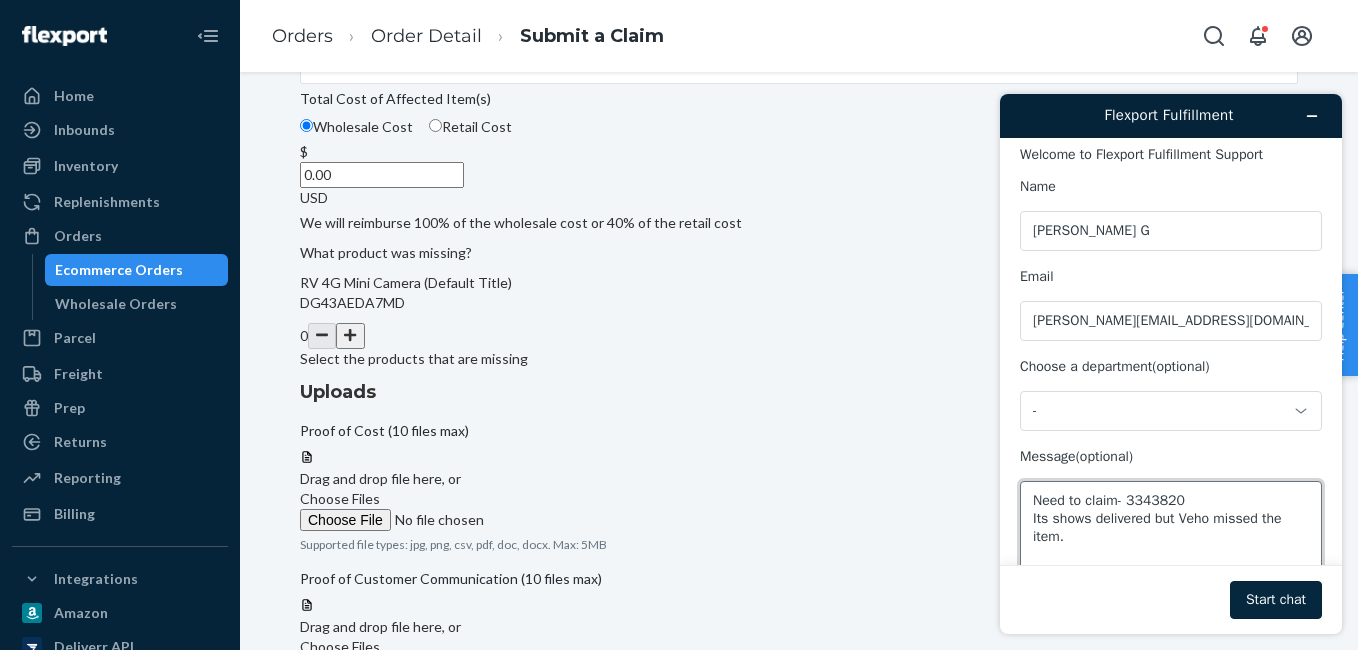 type on "Need to claim- 3343820
Its shows delivered but Veho missed the item." 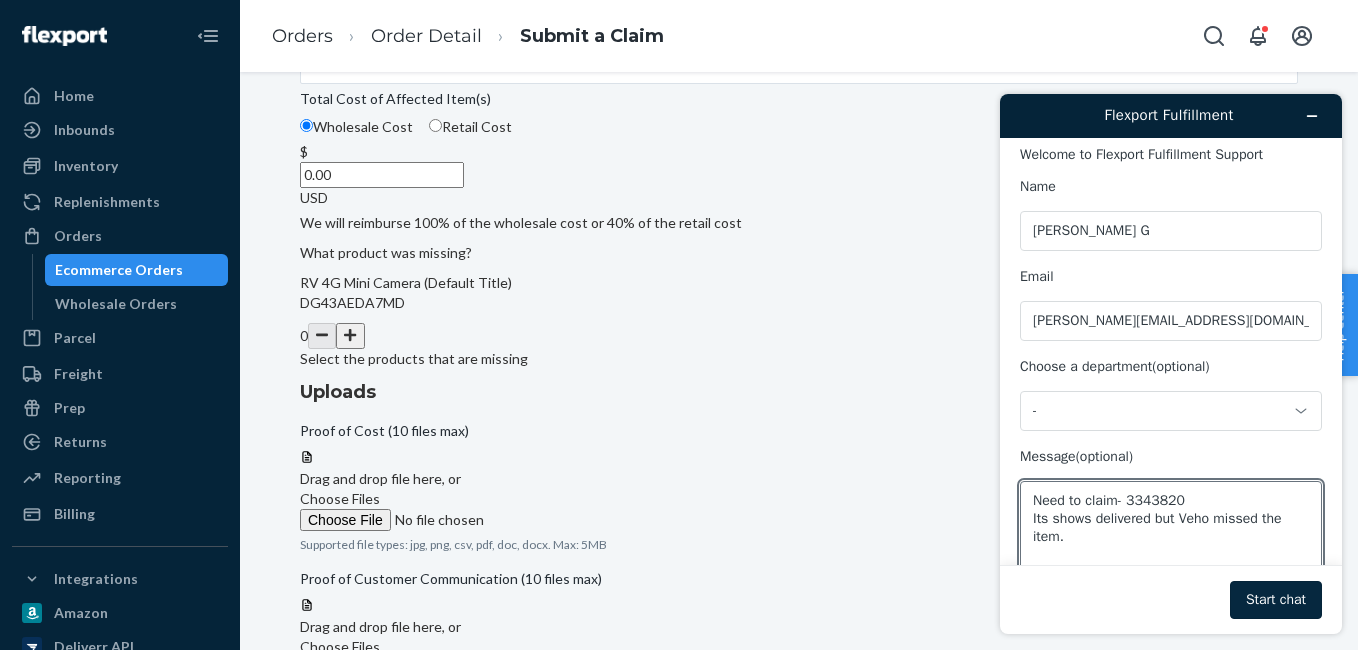 click on "Start chat" at bounding box center (1276, 600) 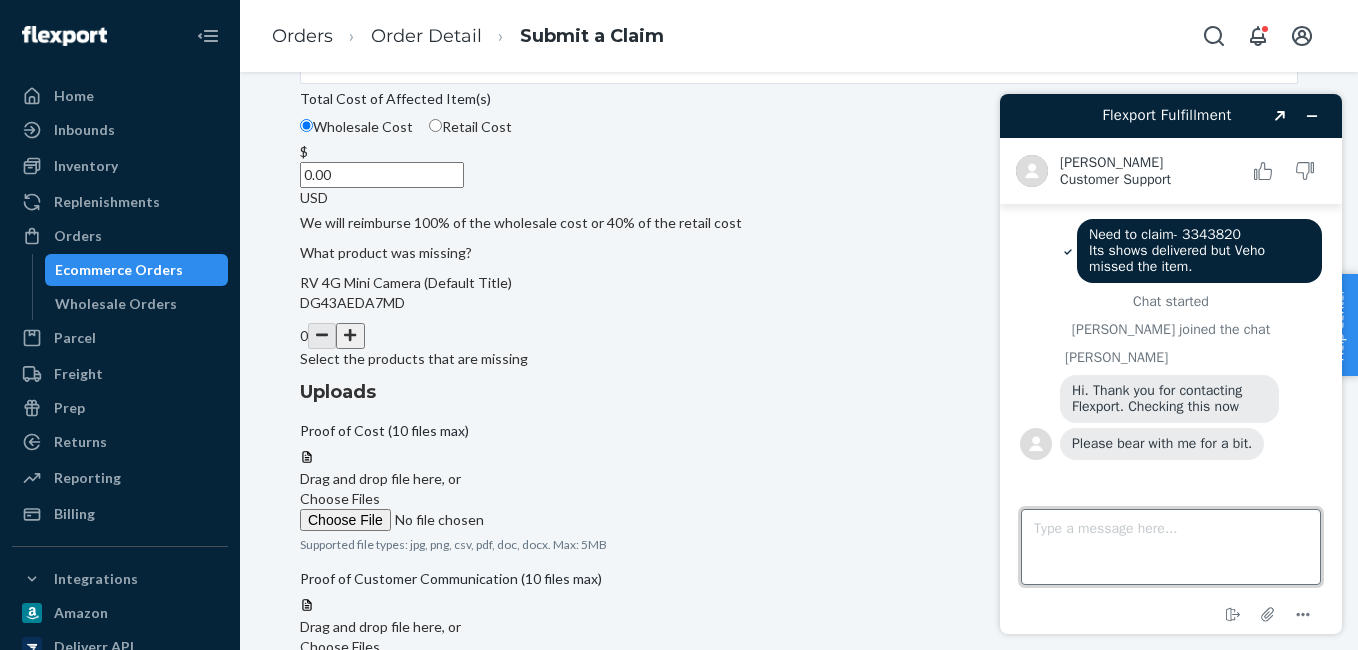 click on "Type a message here..." at bounding box center [1171, 547] 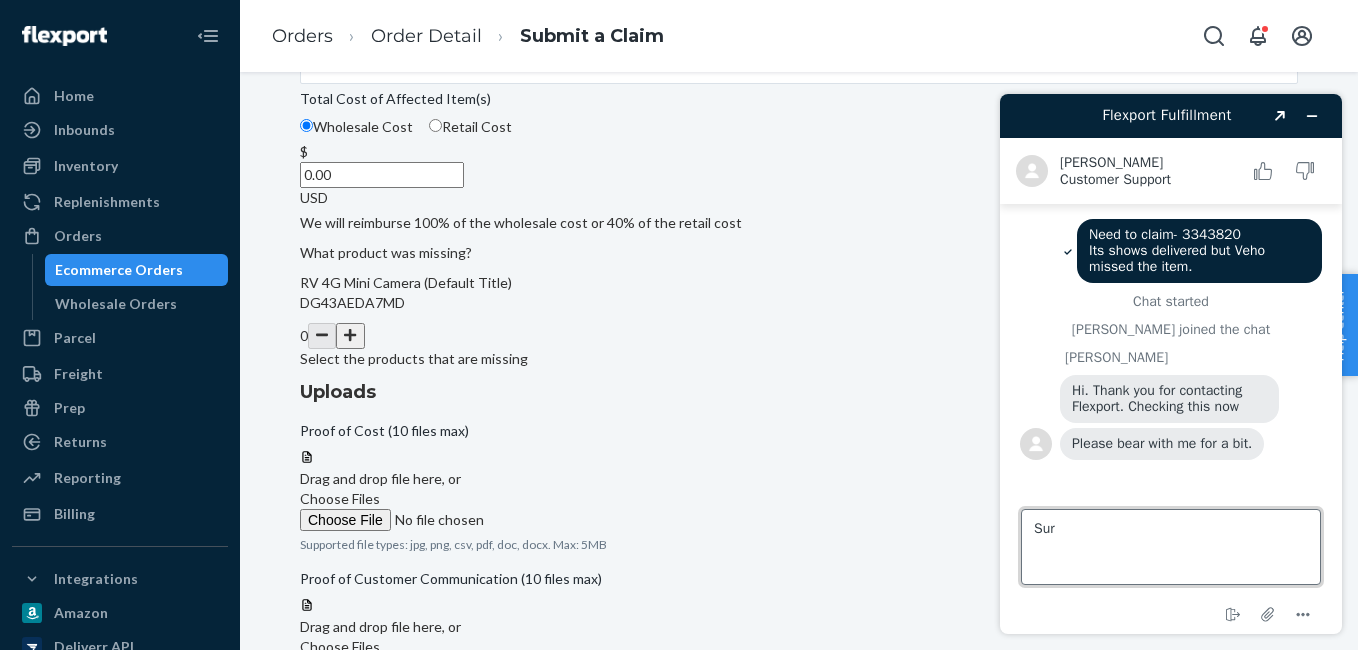type on "Sure" 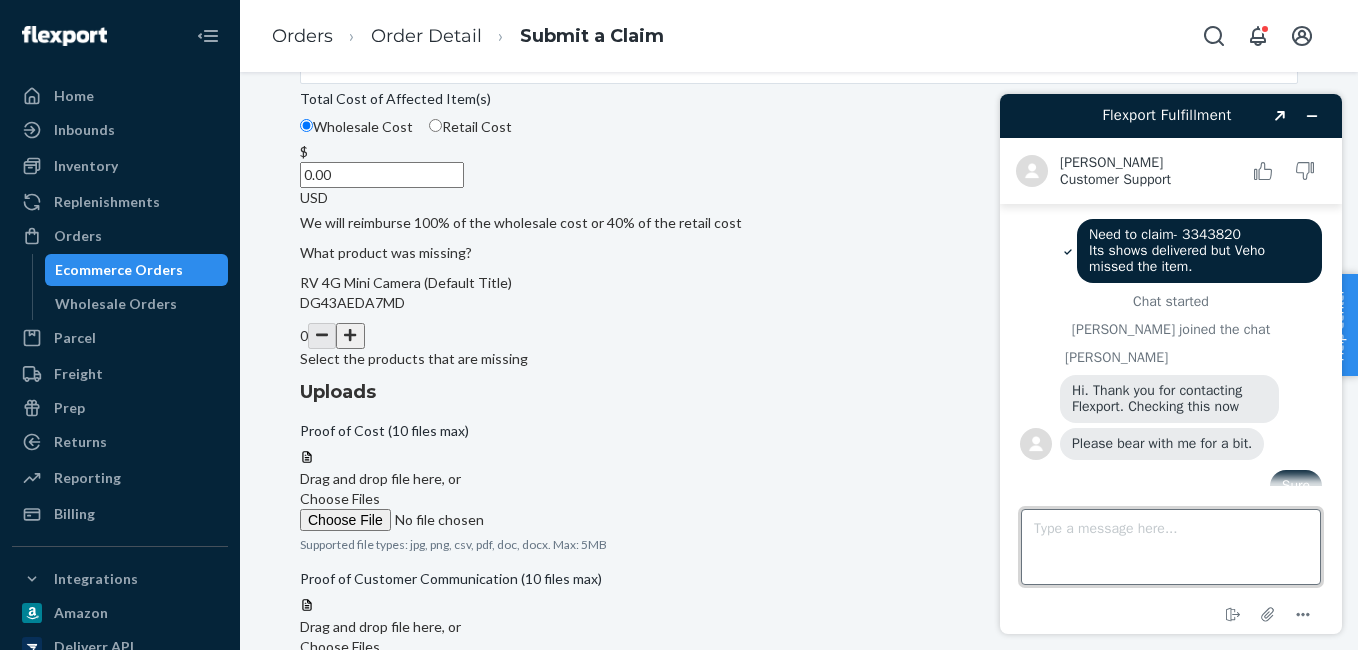 scroll, scrollTop: 29, scrollLeft: 0, axis: vertical 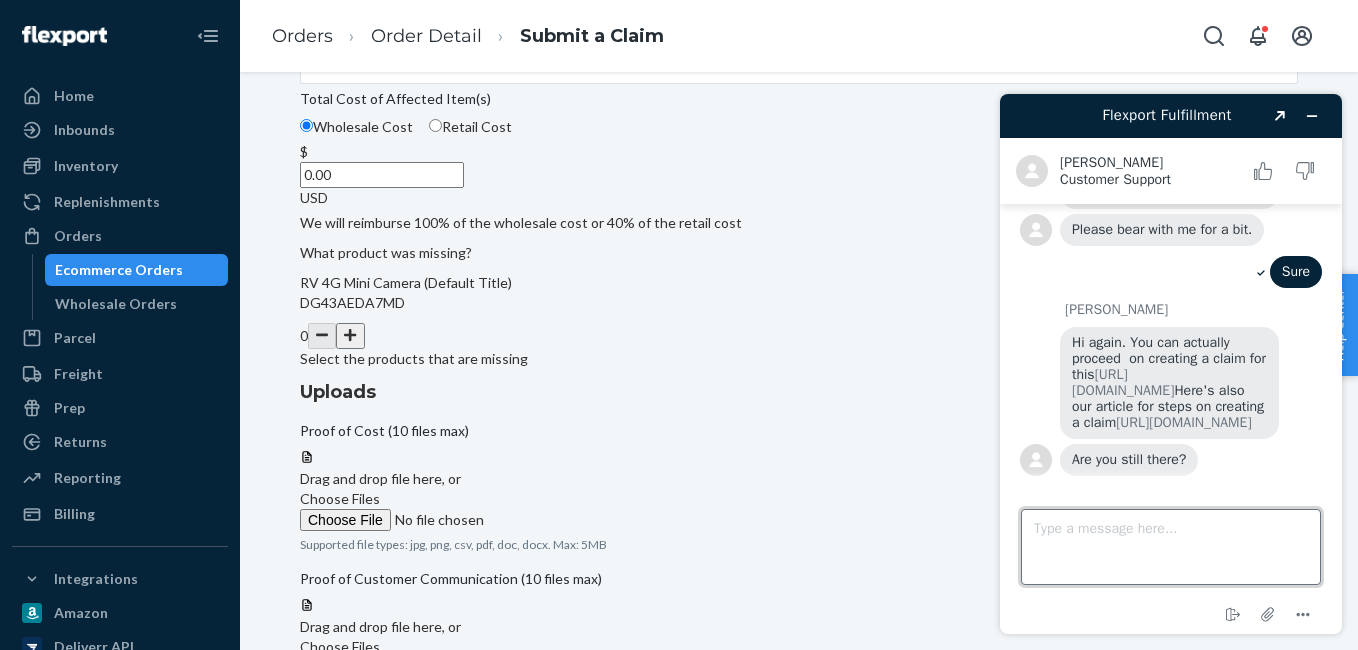 click on "Type a message here..." at bounding box center (1171, 547) 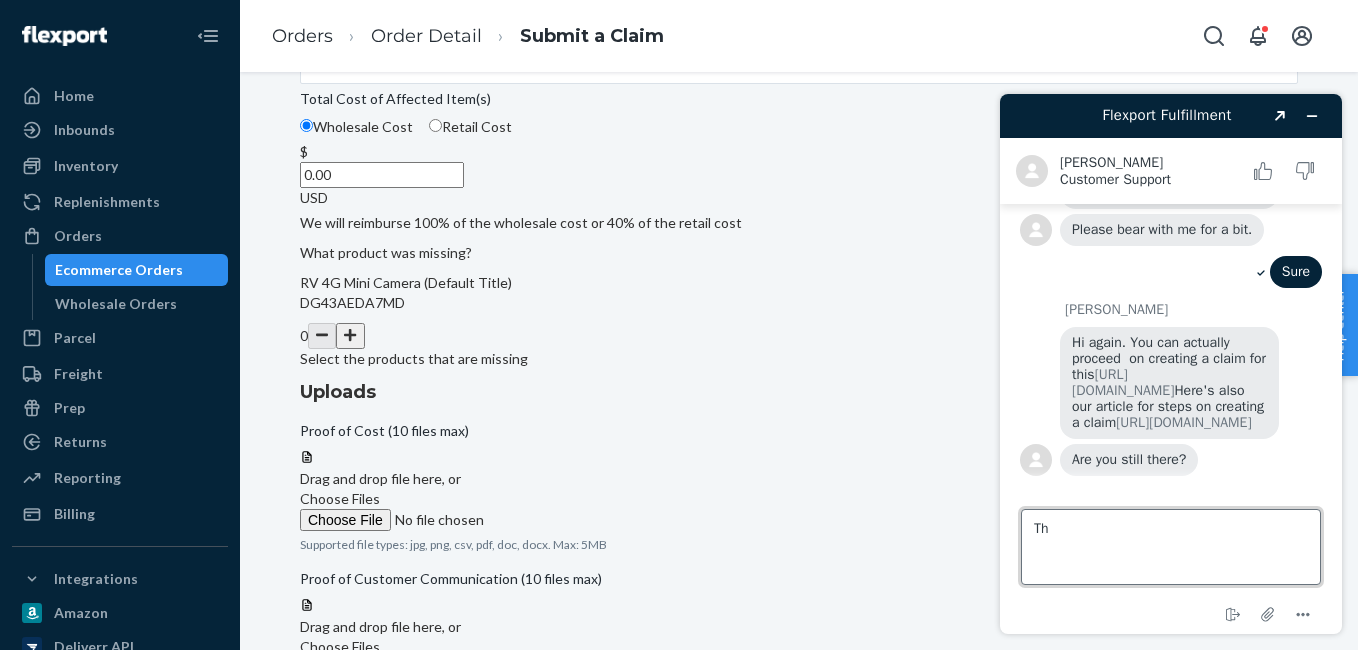 type on "T" 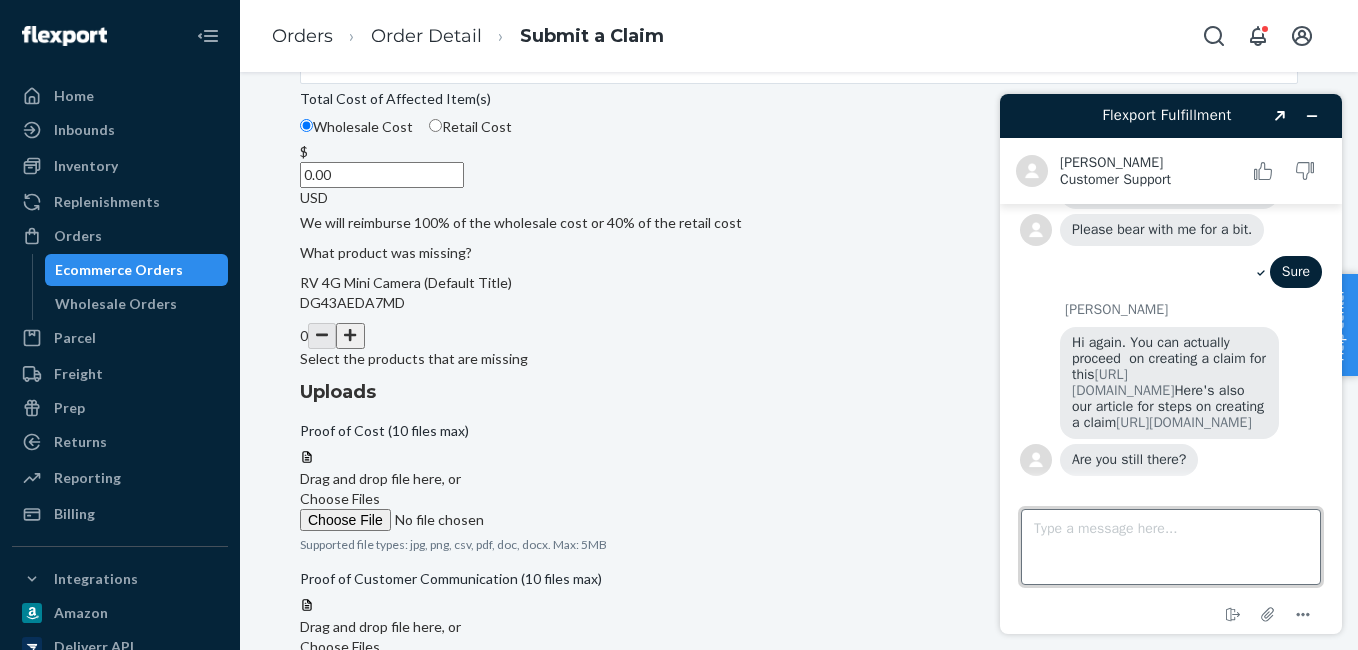 type on "w" 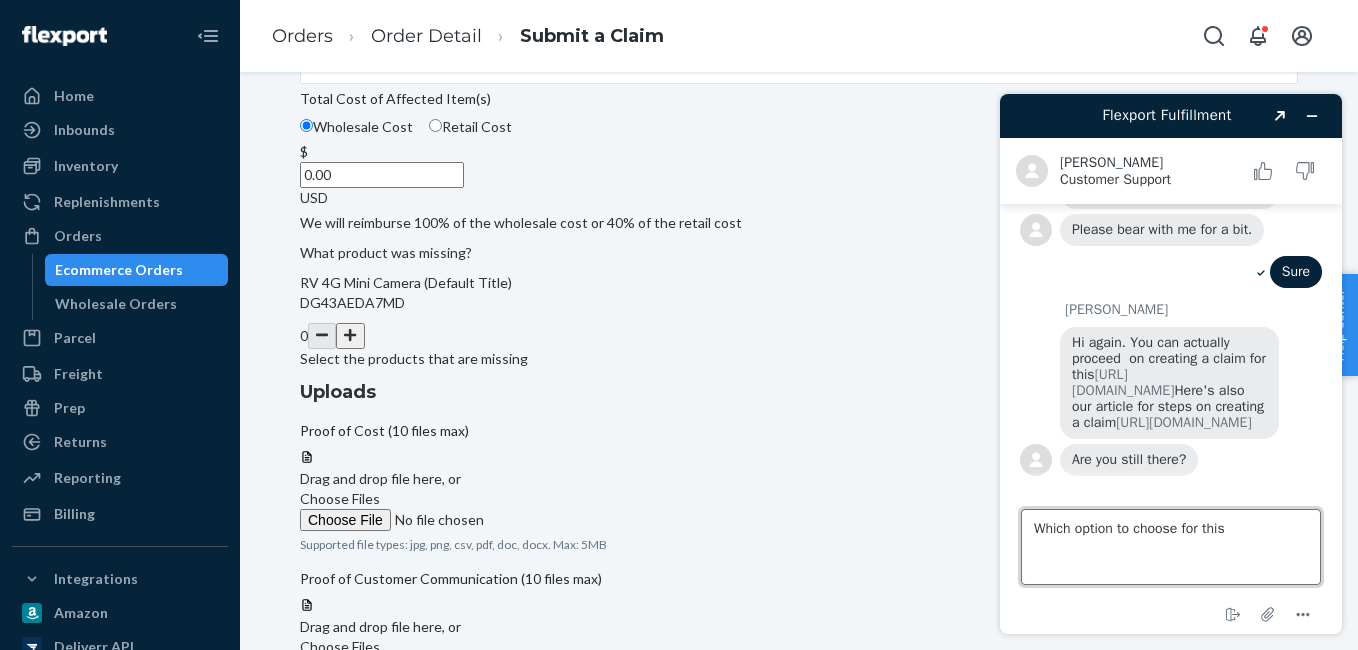 type on "Which option to choose for this?" 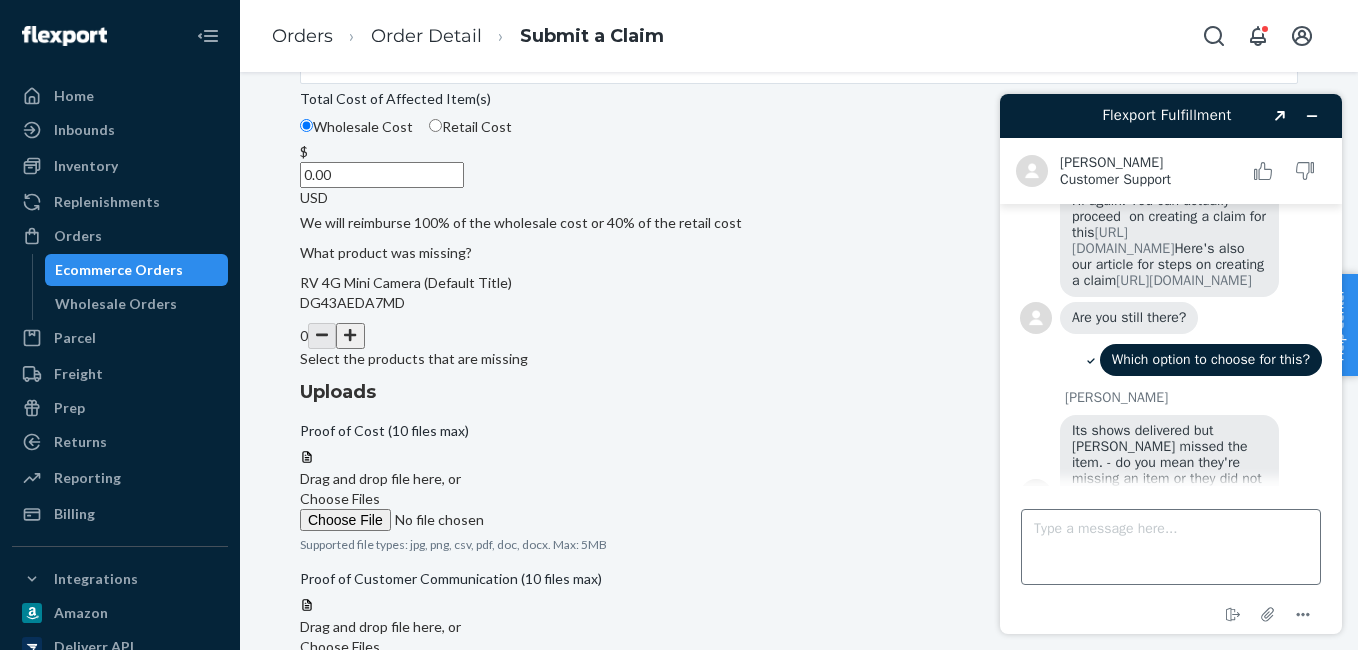scroll, scrollTop: 481, scrollLeft: 0, axis: vertical 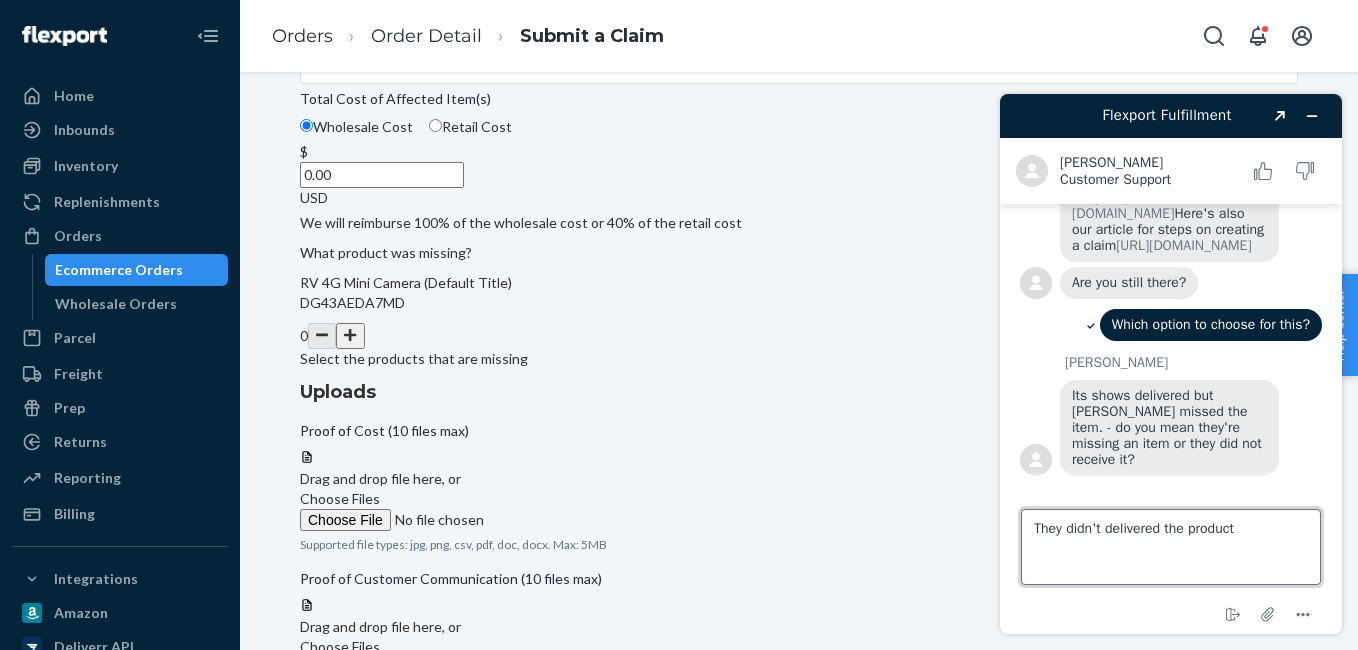 click on "They didn't delivered the product" at bounding box center (1171, 547) 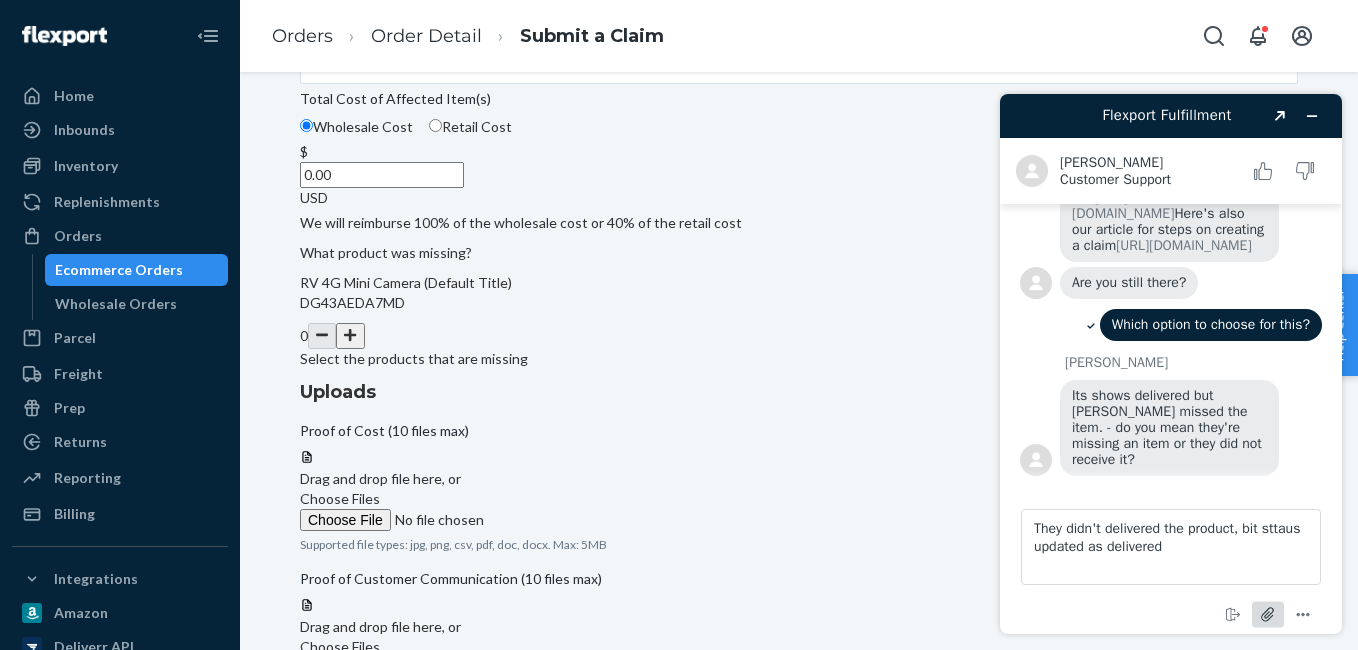 click 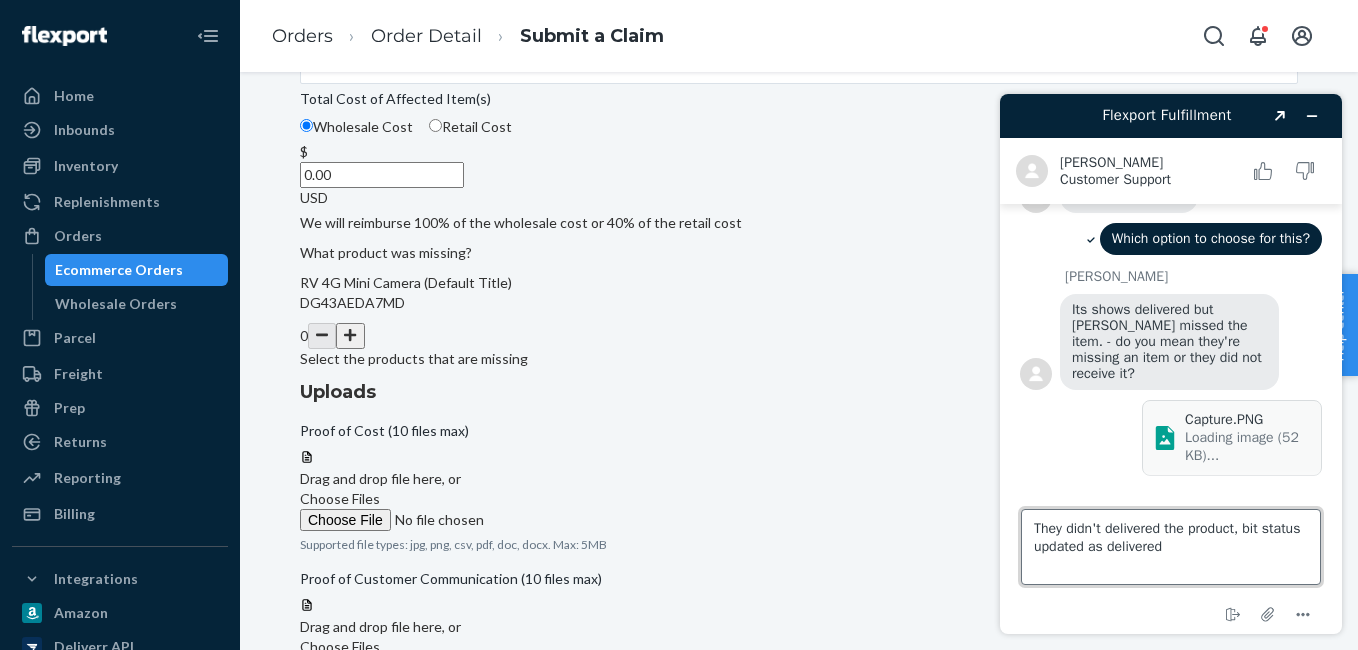 scroll, scrollTop: 599, scrollLeft: 0, axis: vertical 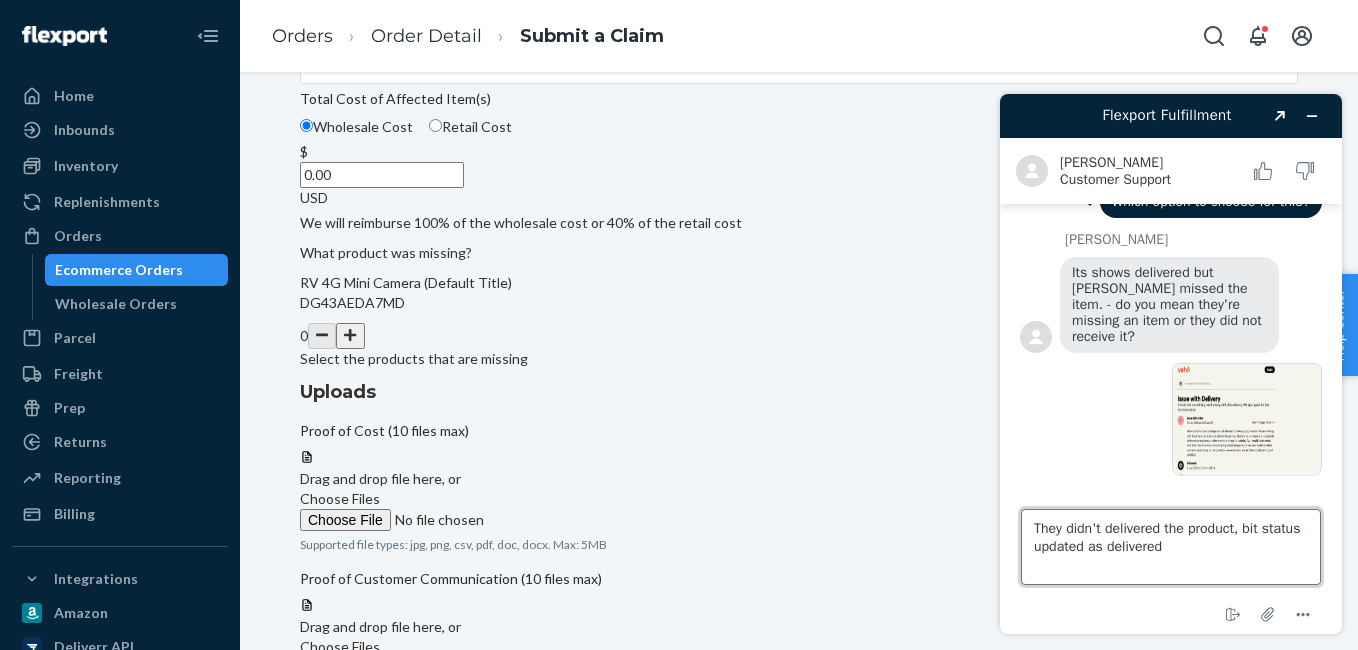 drag, startPoint x: 1256, startPoint y: 536, endPoint x: 1259, endPoint y: 549, distance: 13.341664 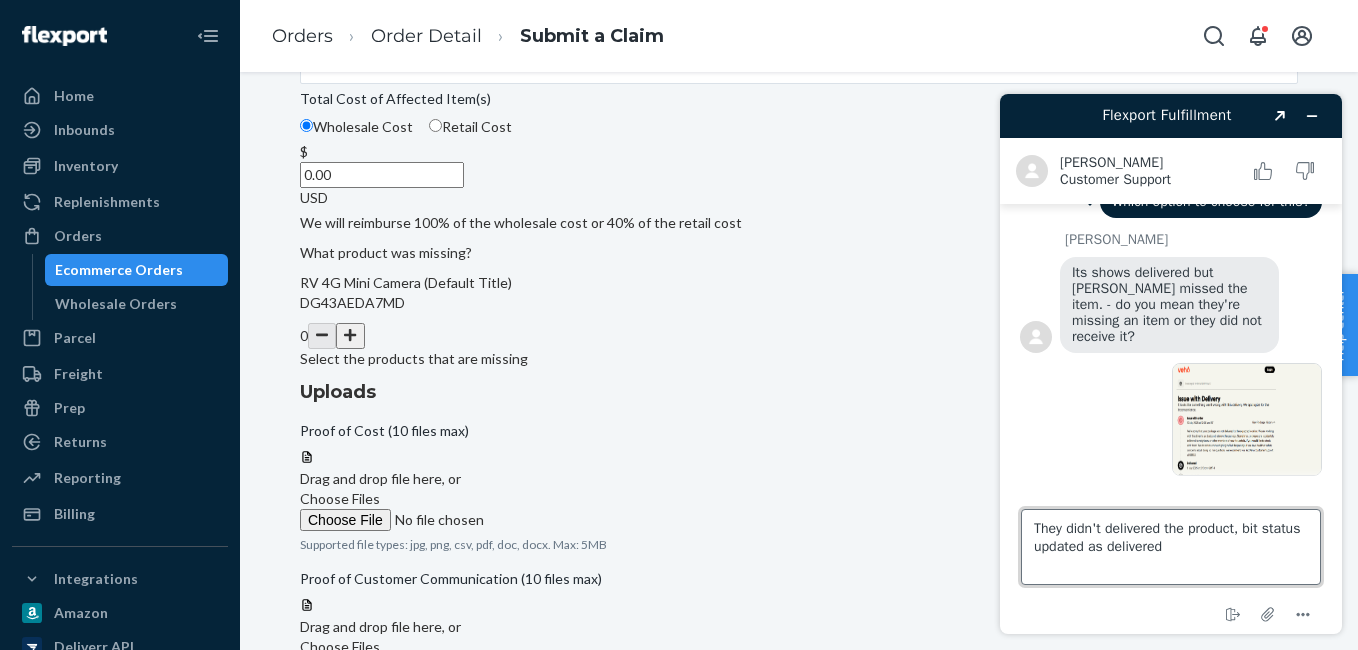 click on "They didn't delivered the product, bit status updated as delivered" at bounding box center [1171, 547] 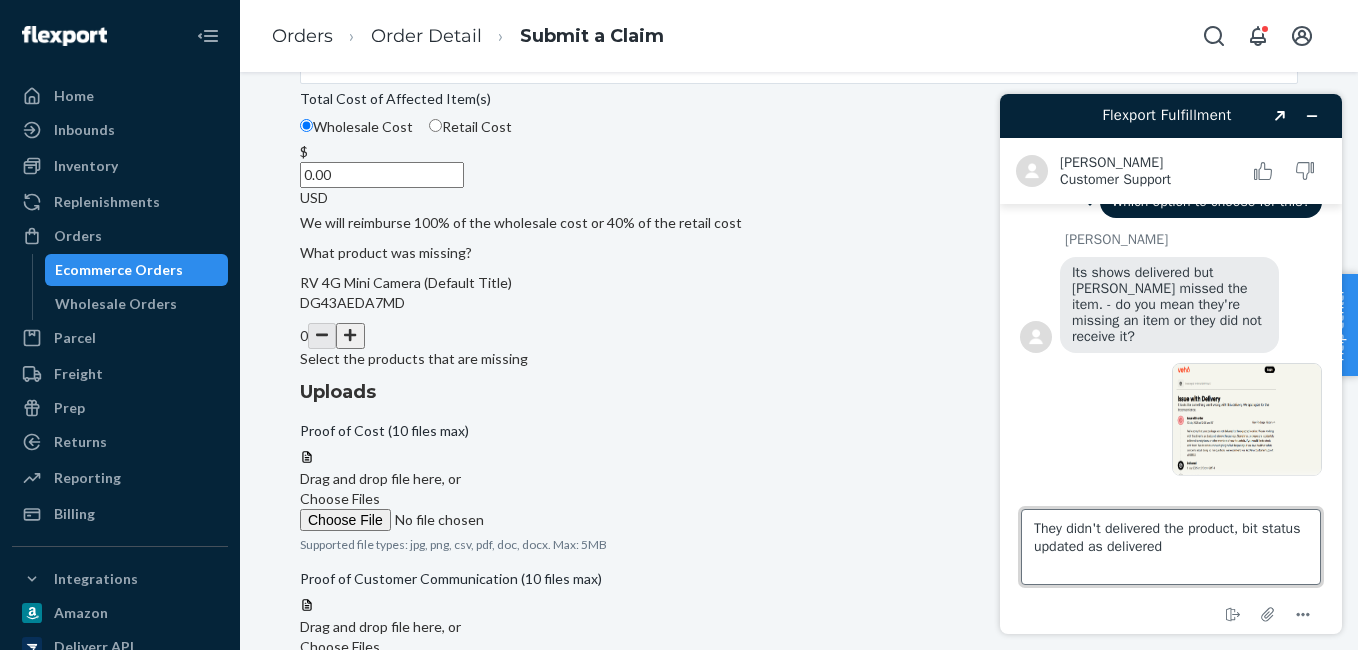 click on "They didn't delivered the product, bit status updated as delivered" at bounding box center [1171, 547] 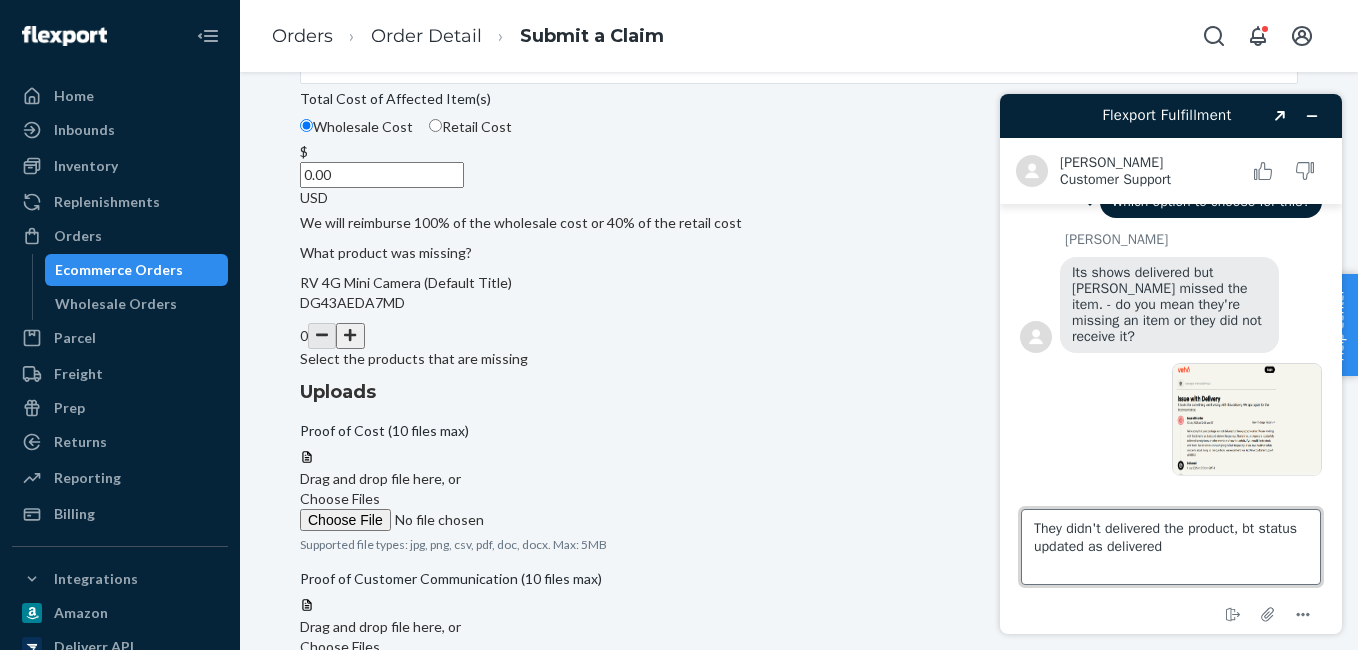 type on "They didn't delivered the product, but status updated as delivered" 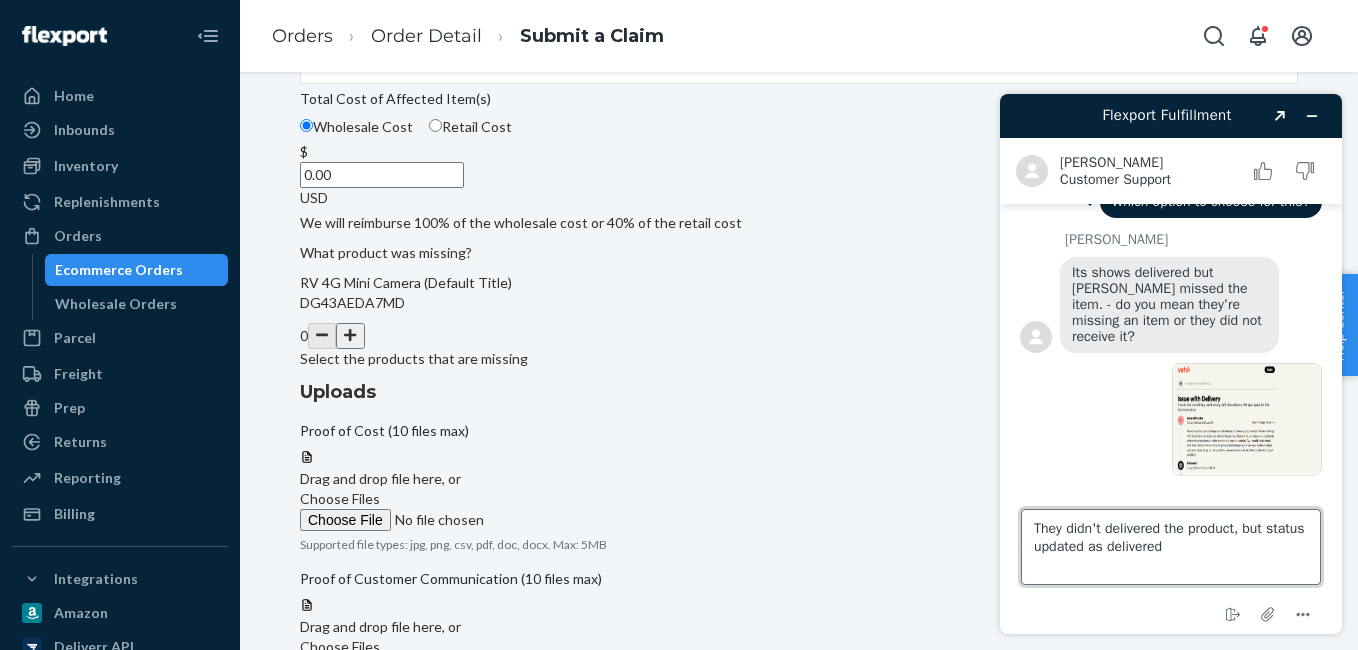 click on "They didn't delivered the product, but status updated as delivered" at bounding box center (1171, 547) 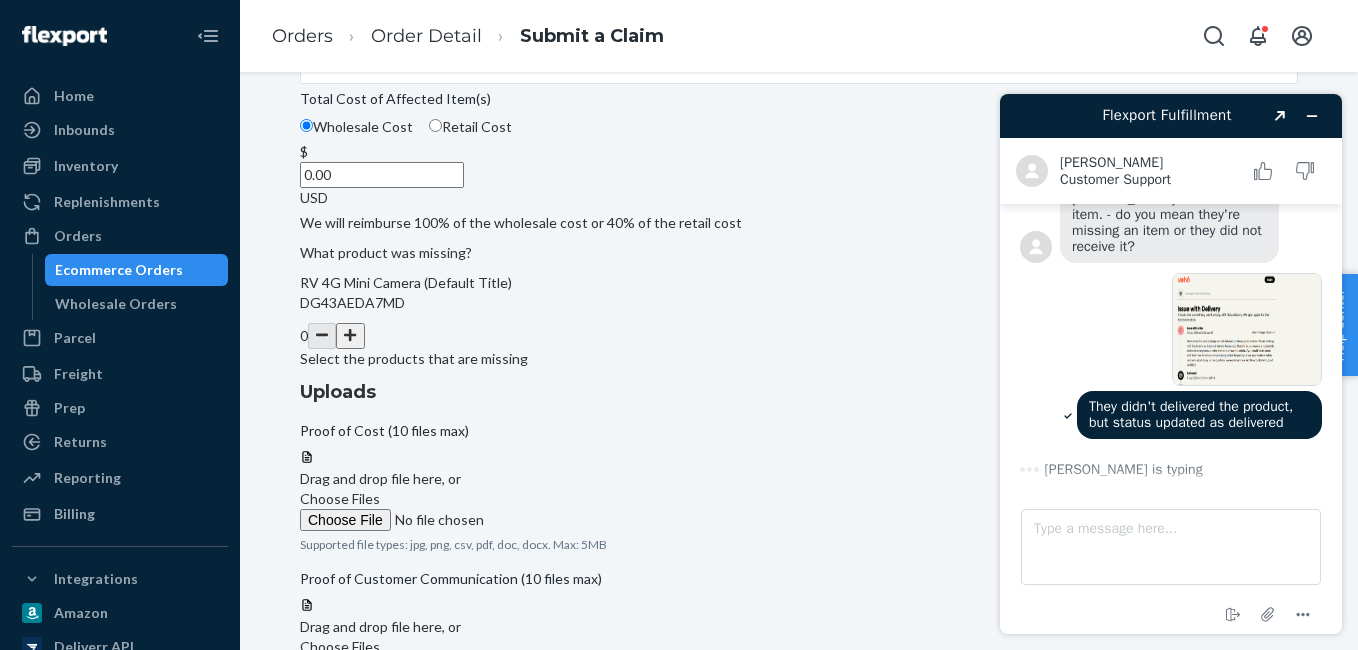 scroll, scrollTop: 657, scrollLeft: 0, axis: vertical 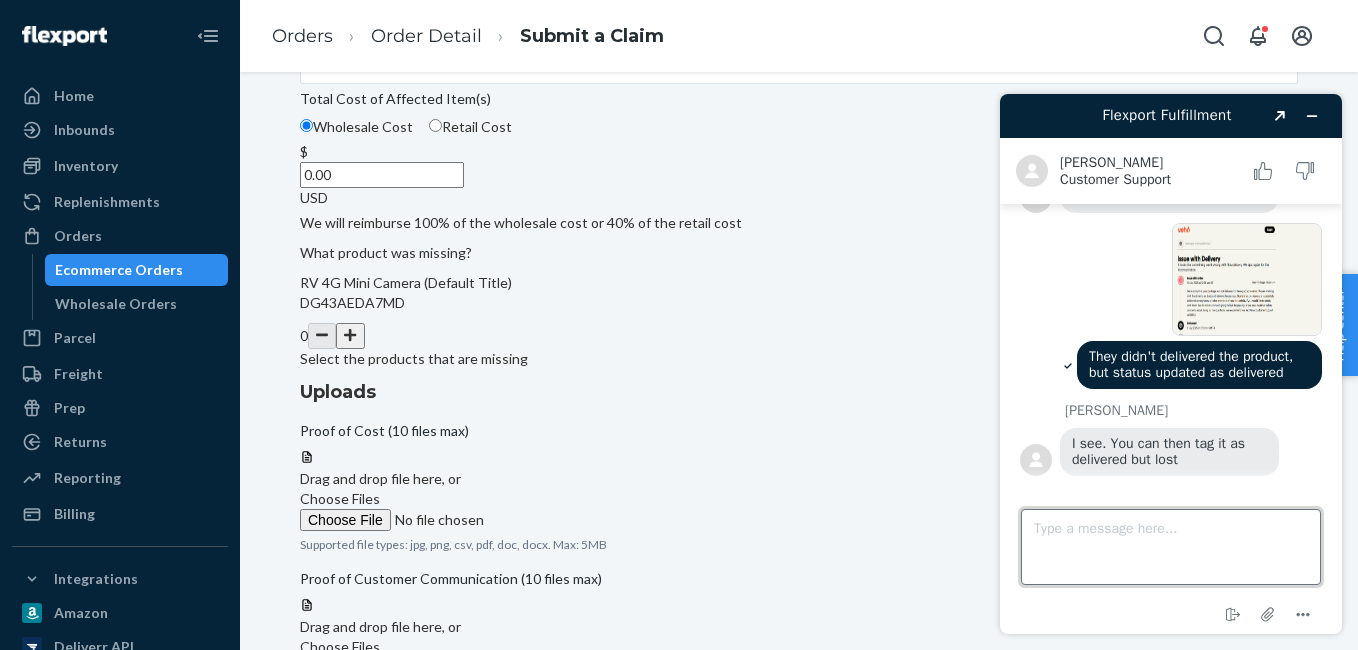 click on "Type a message here..." at bounding box center [1171, 547] 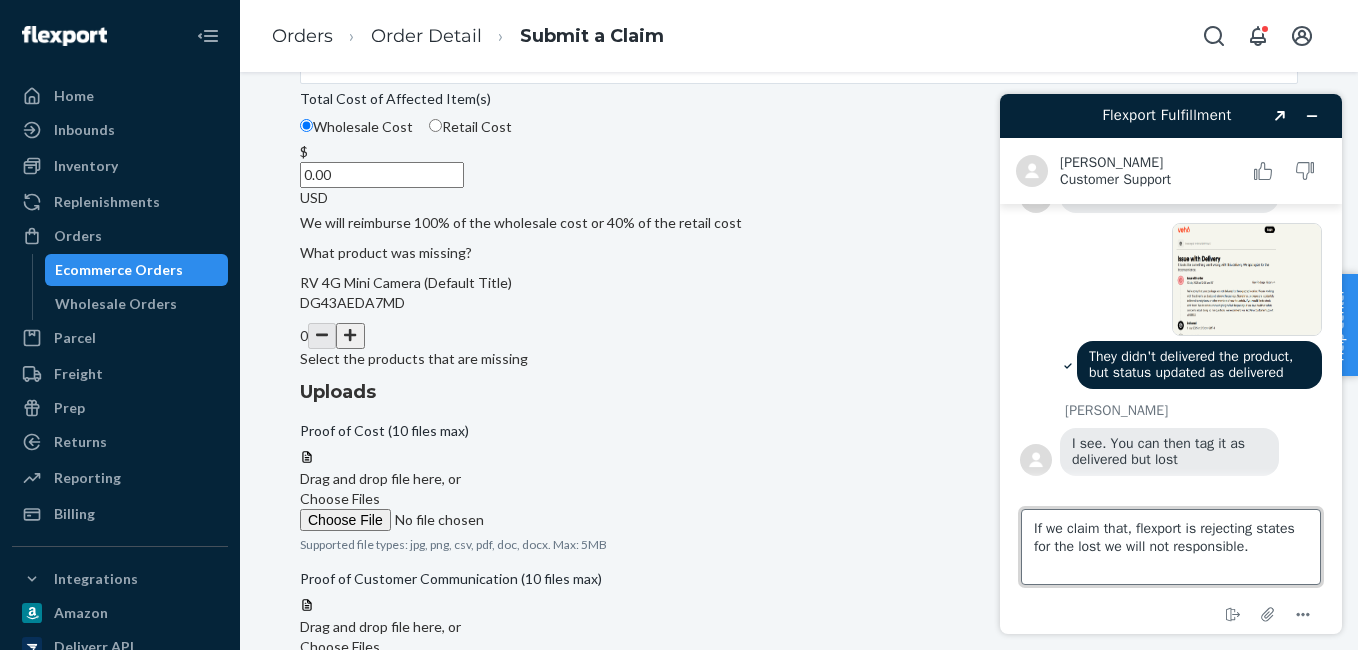 click on "If we claim that, flexport is rejecting states for the lost we will not responsible." at bounding box center (1171, 547) 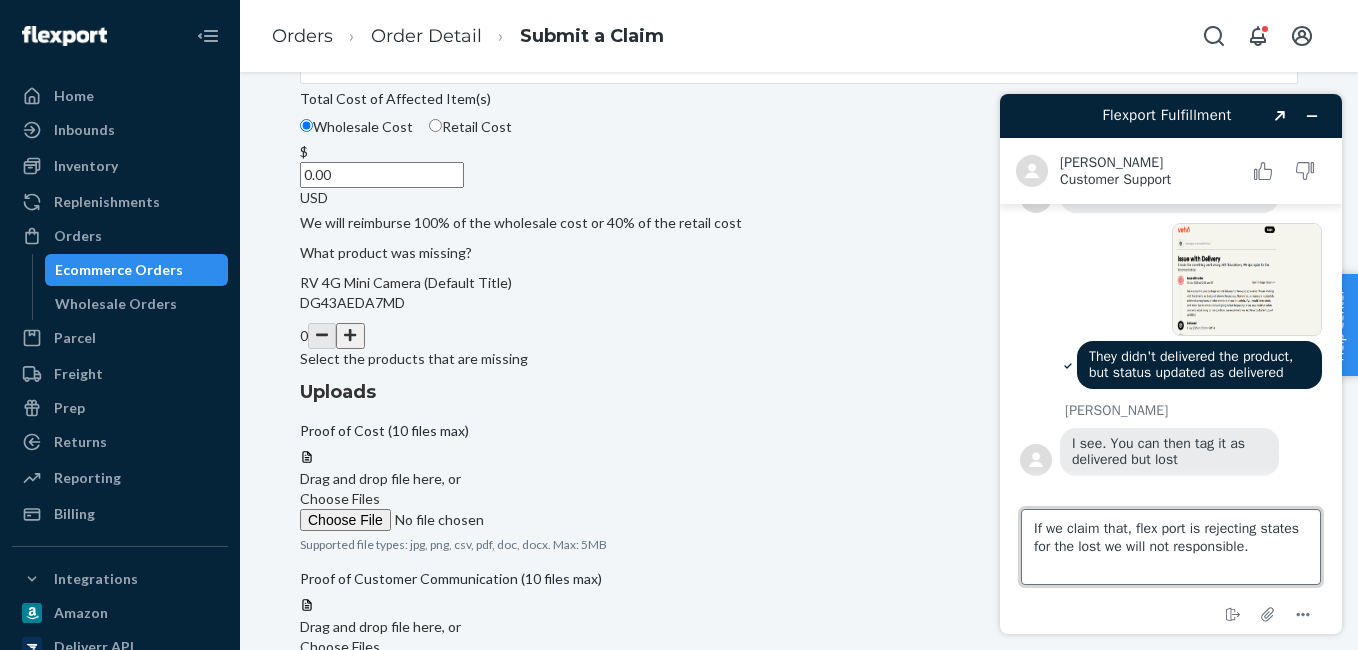 click on "If we claim that, flex port is rejecting states for the lost we will not responsible." at bounding box center [1171, 547] 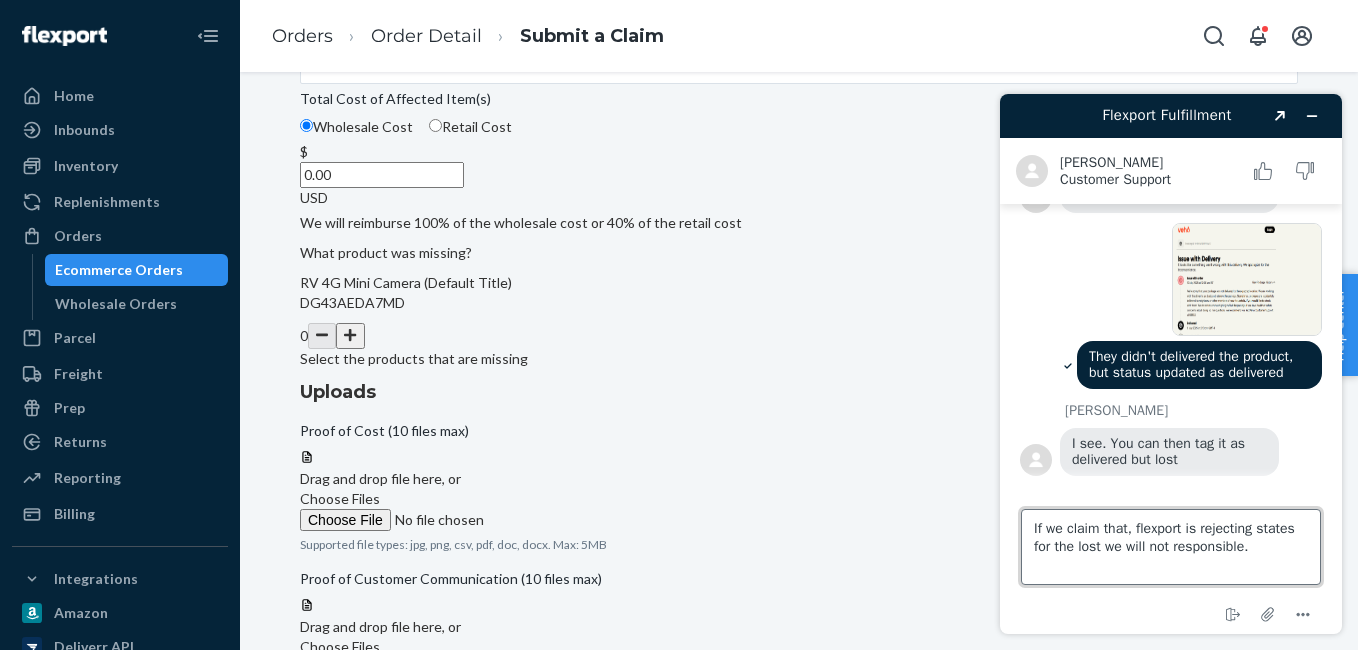 click on "If we claim that, flexport is rejecting states for the lost we will not responsible." at bounding box center [1171, 547] 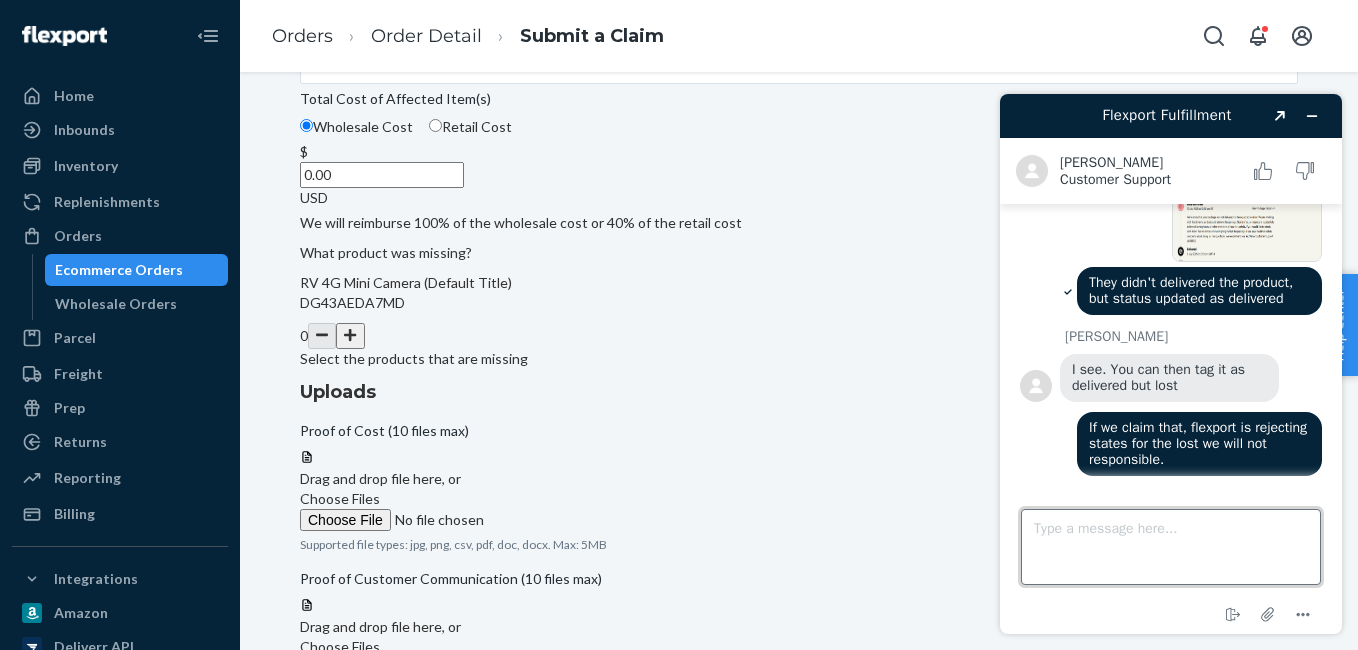 scroll, scrollTop: 814, scrollLeft: 0, axis: vertical 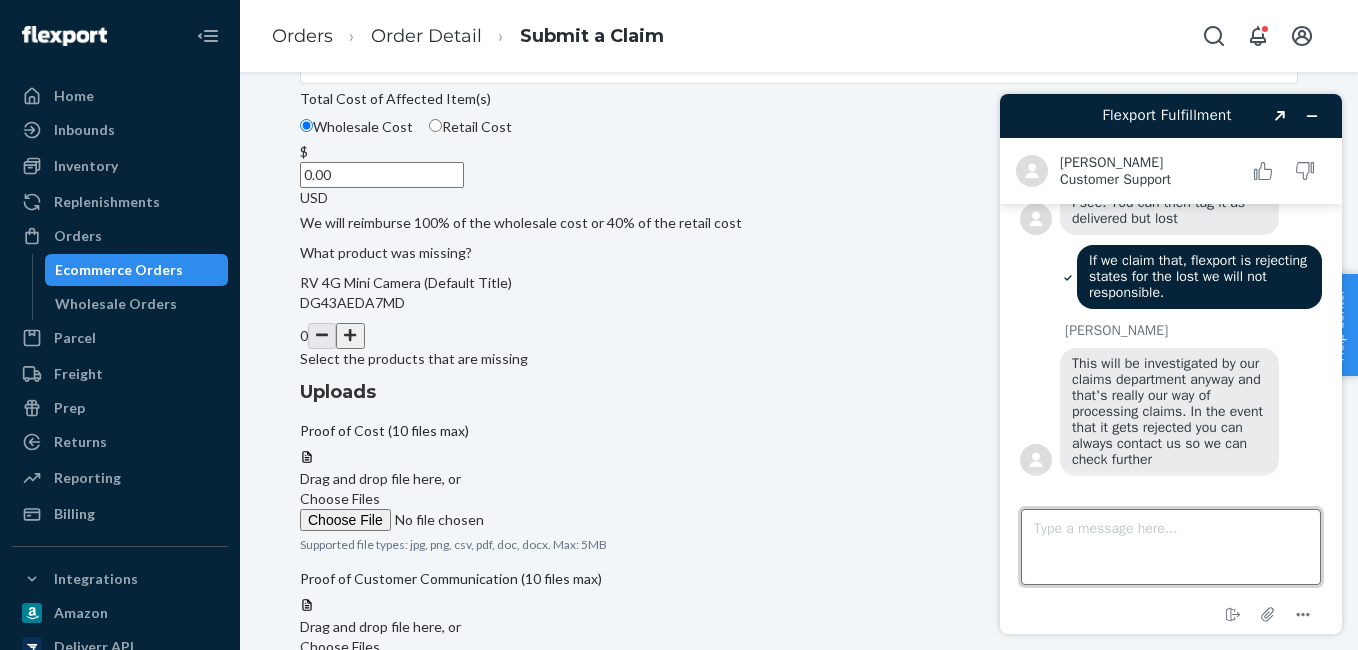 click on "Type a message here..." at bounding box center (1171, 547) 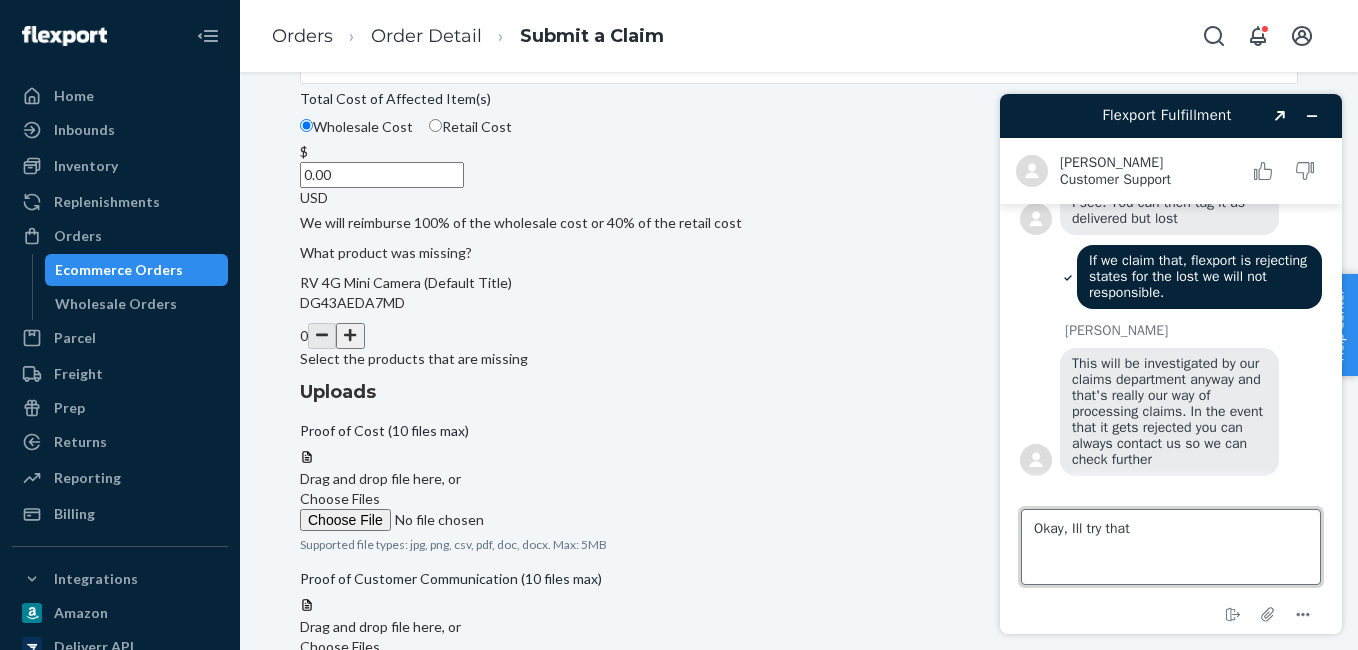 type on "Okay, Ill try that." 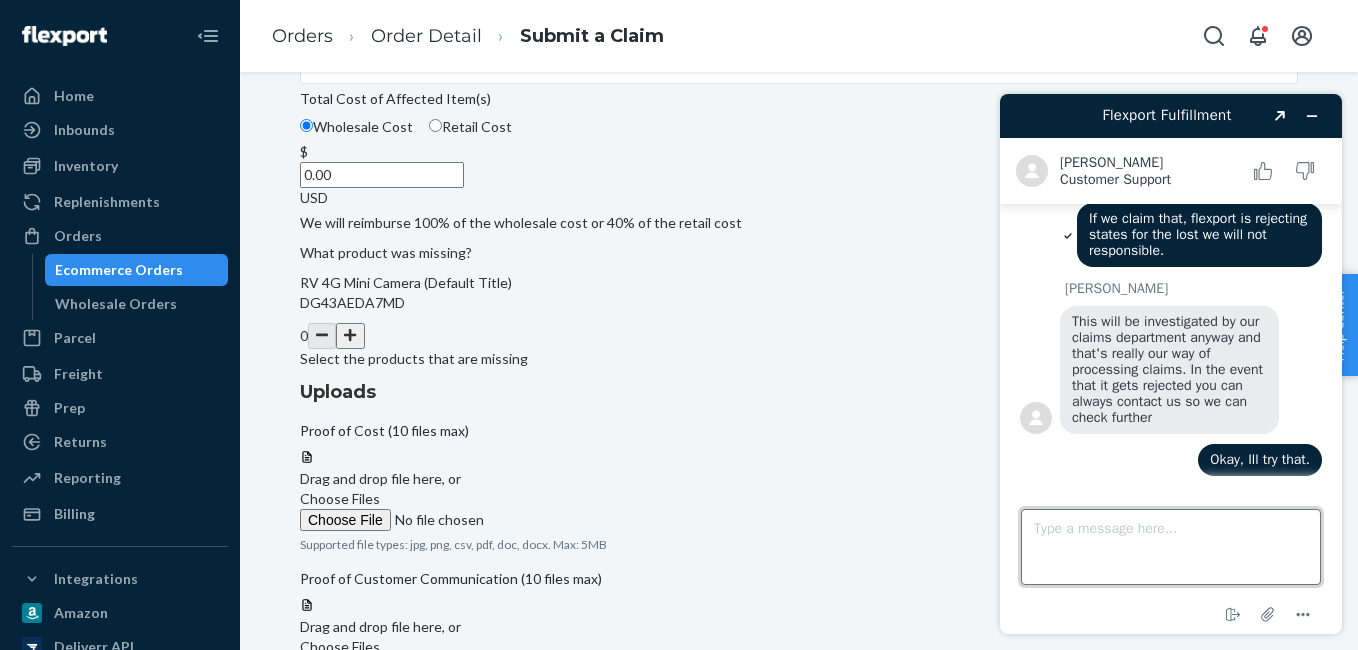 scroll, scrollTop: 1024, scrollLeft: 0, axis: vertical 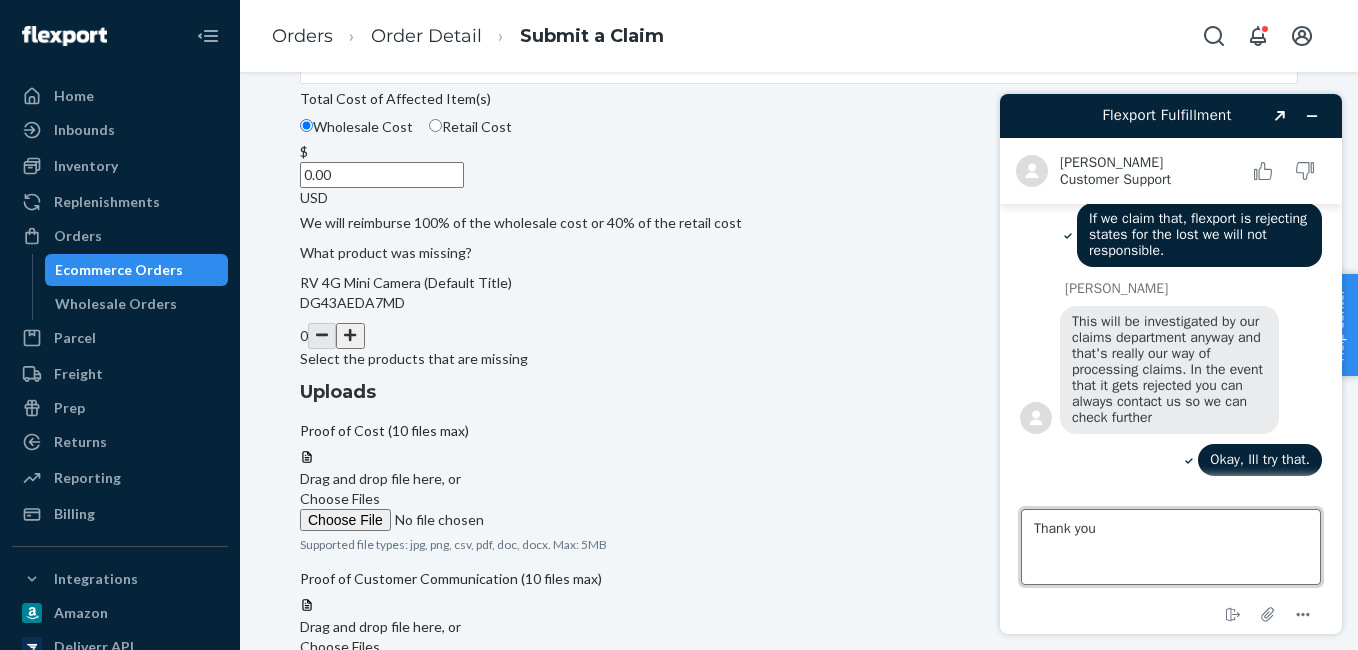 type on "Thank you!" 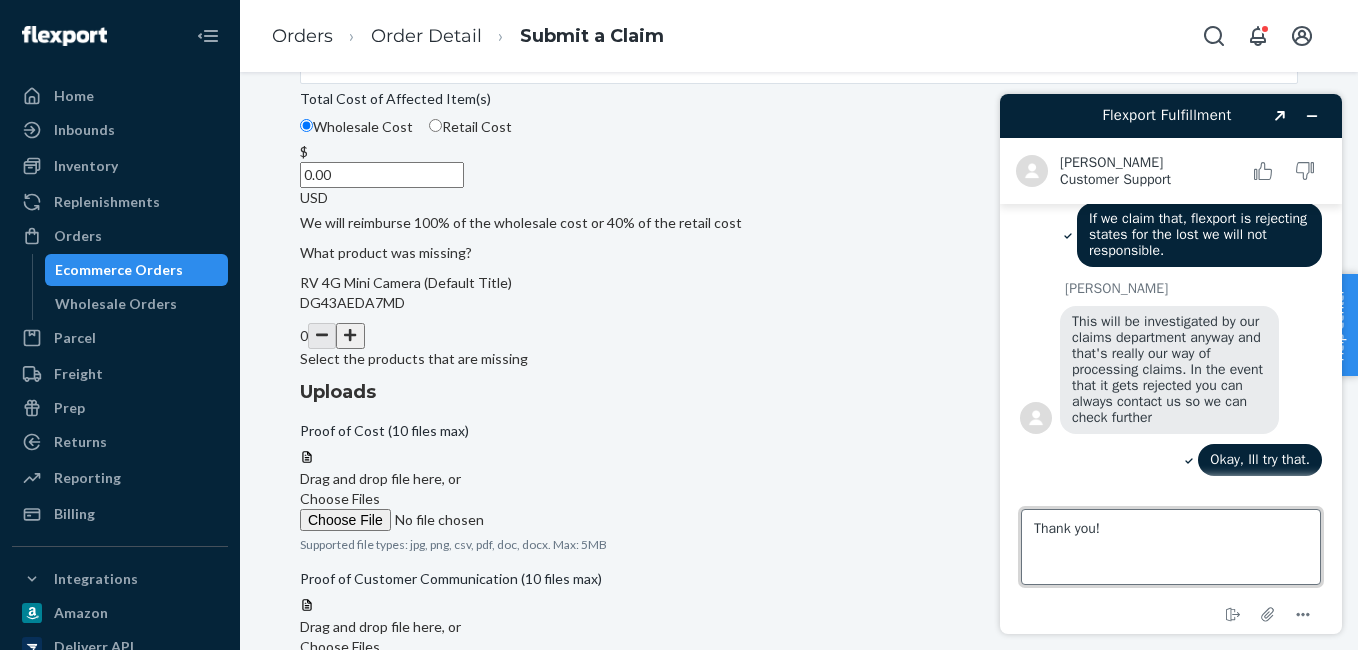 type 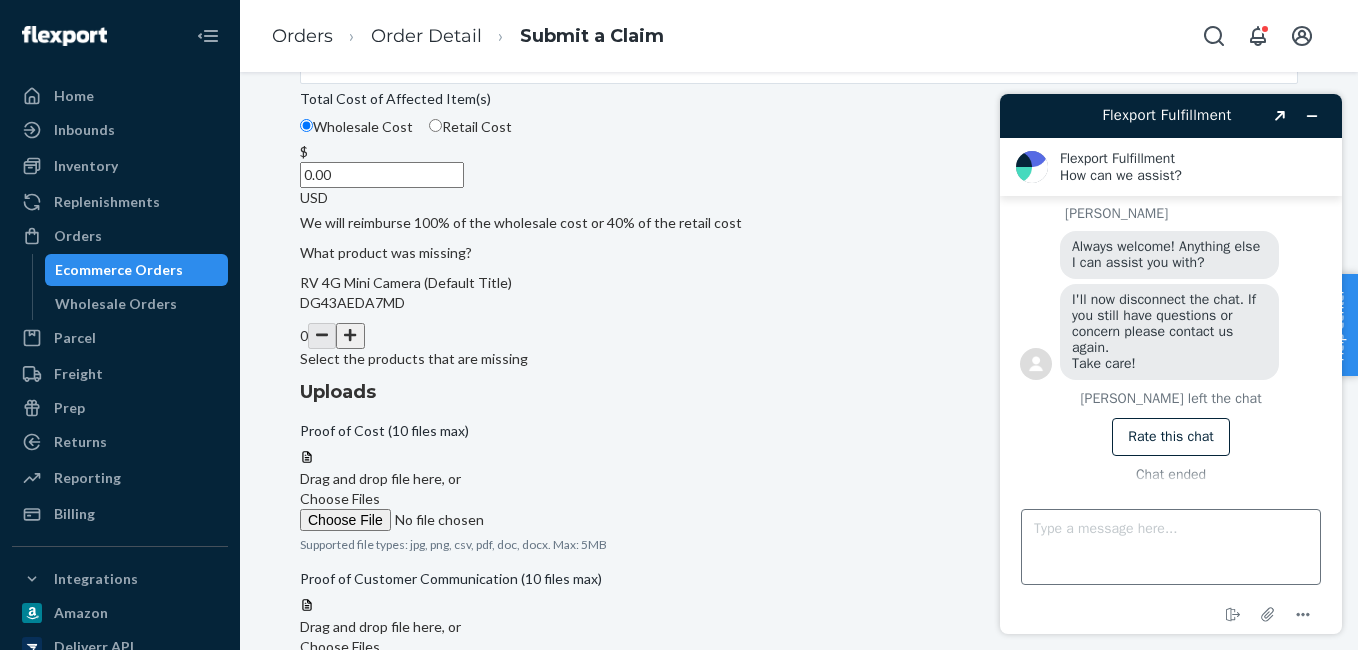 scroll, scrollTop: 1348, scrollLeft: 0, axis: vertical 